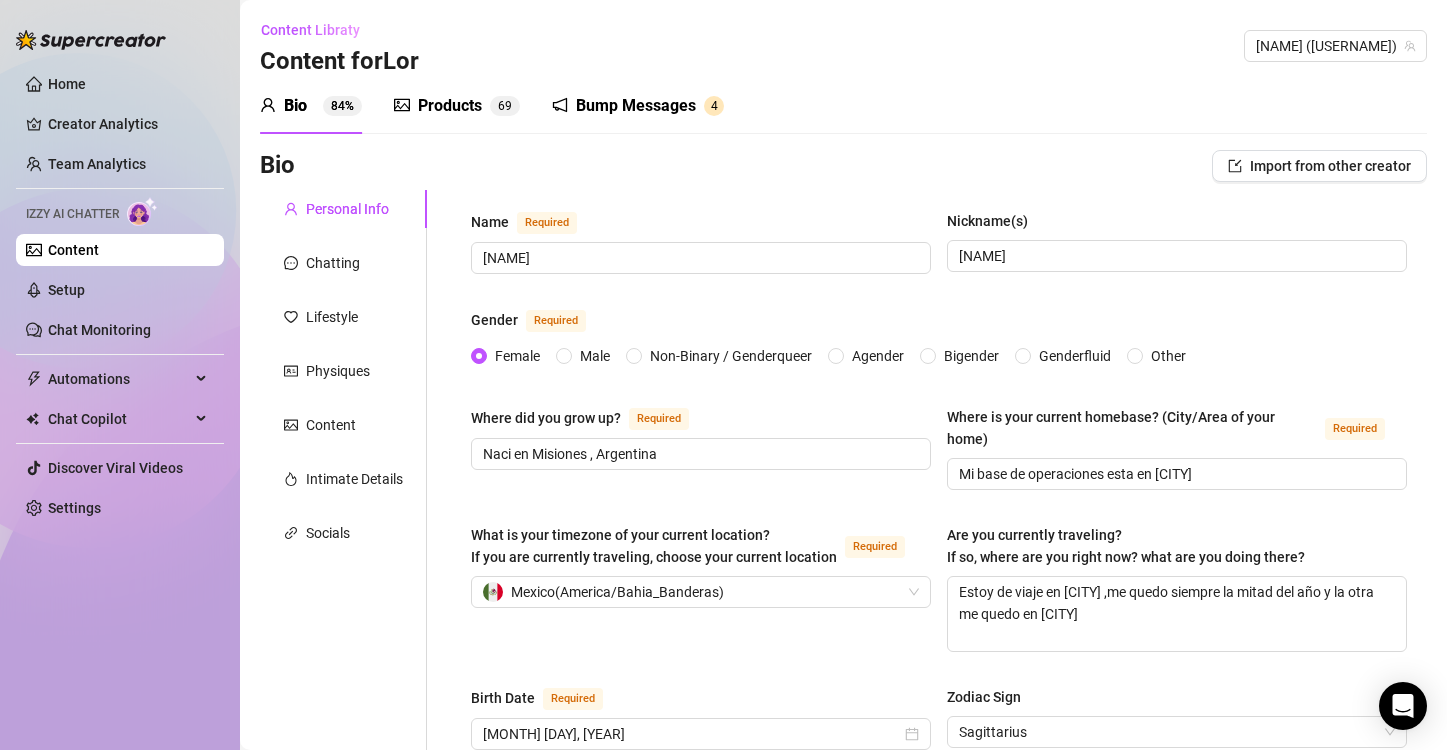 scroll, scrollTop: 0, scrollLeft: 0, axis: both 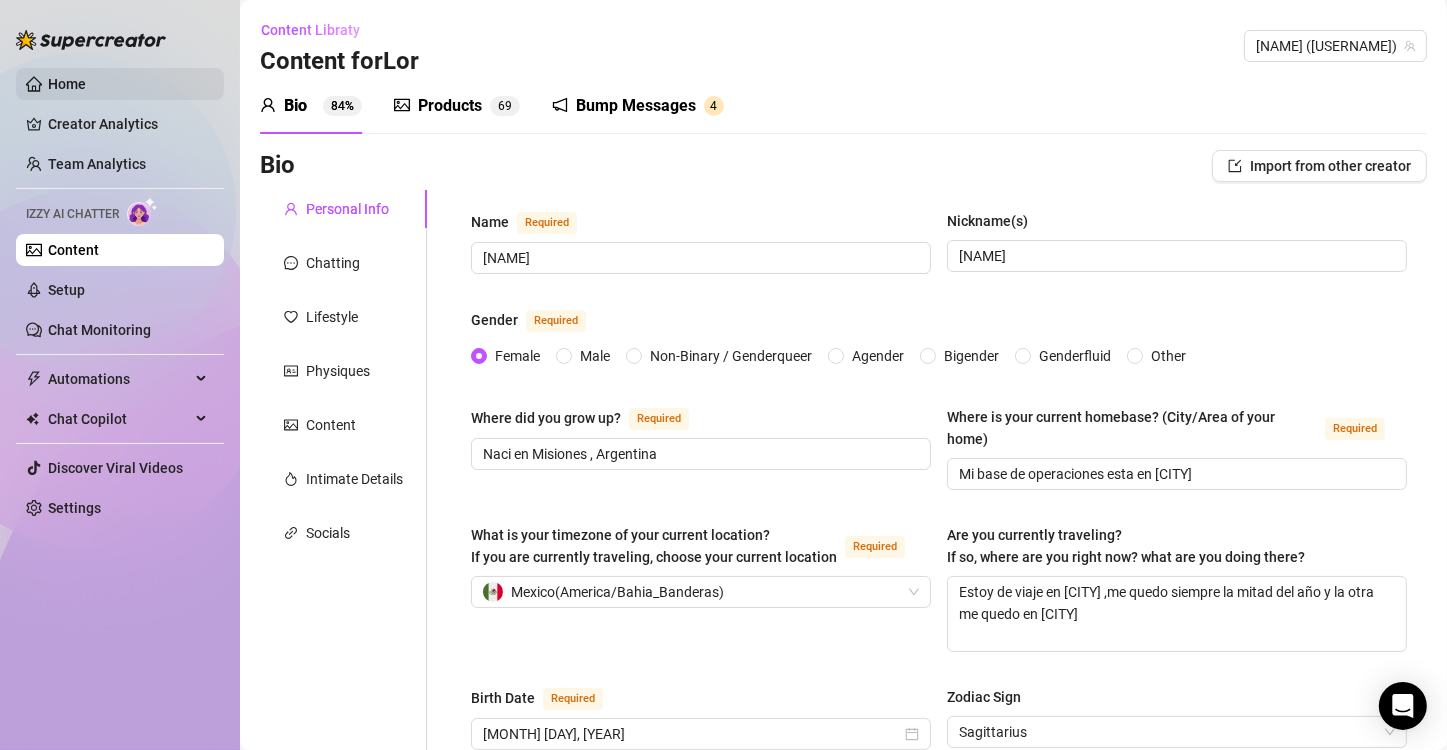 click on "Home" at bounding box center [67, 84] 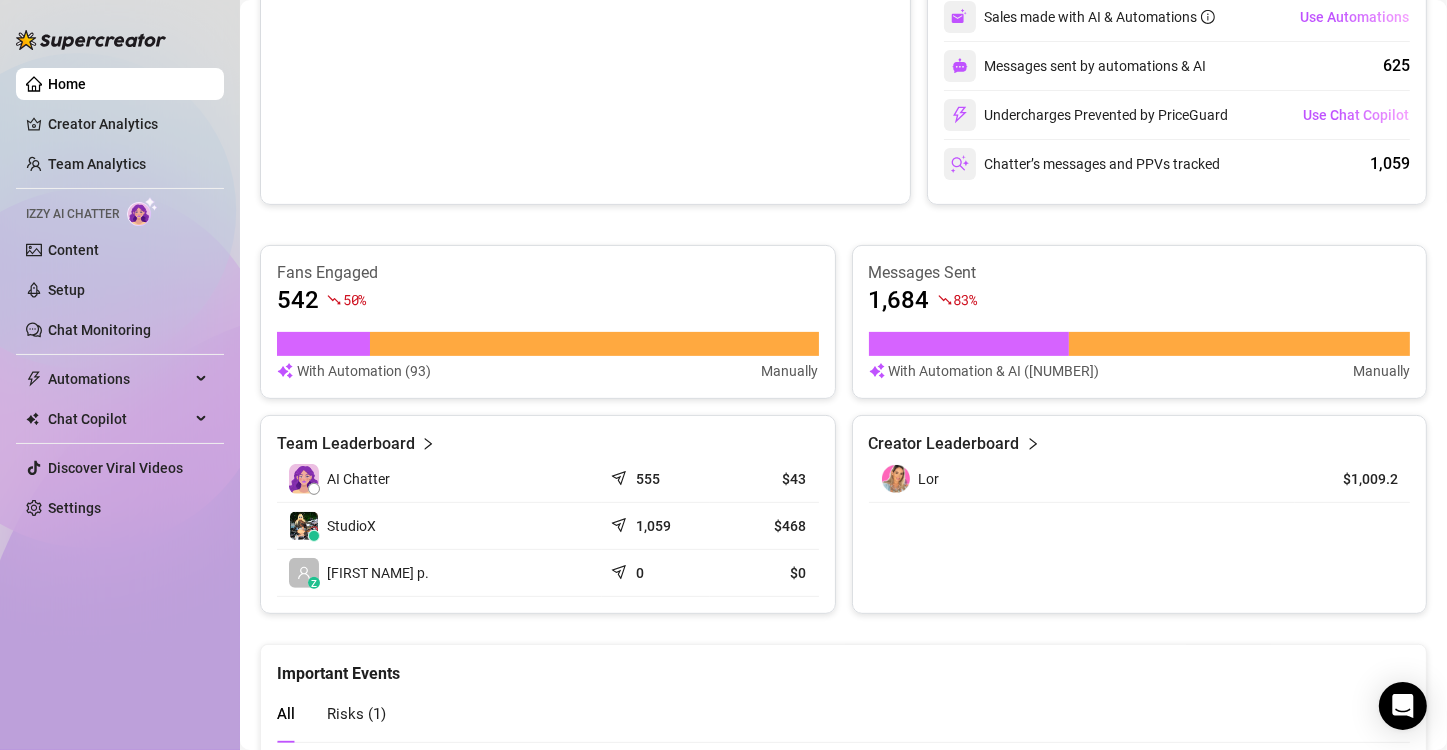 scroll, scrollTop: 743, scrollLeft: 0, axis: vertical 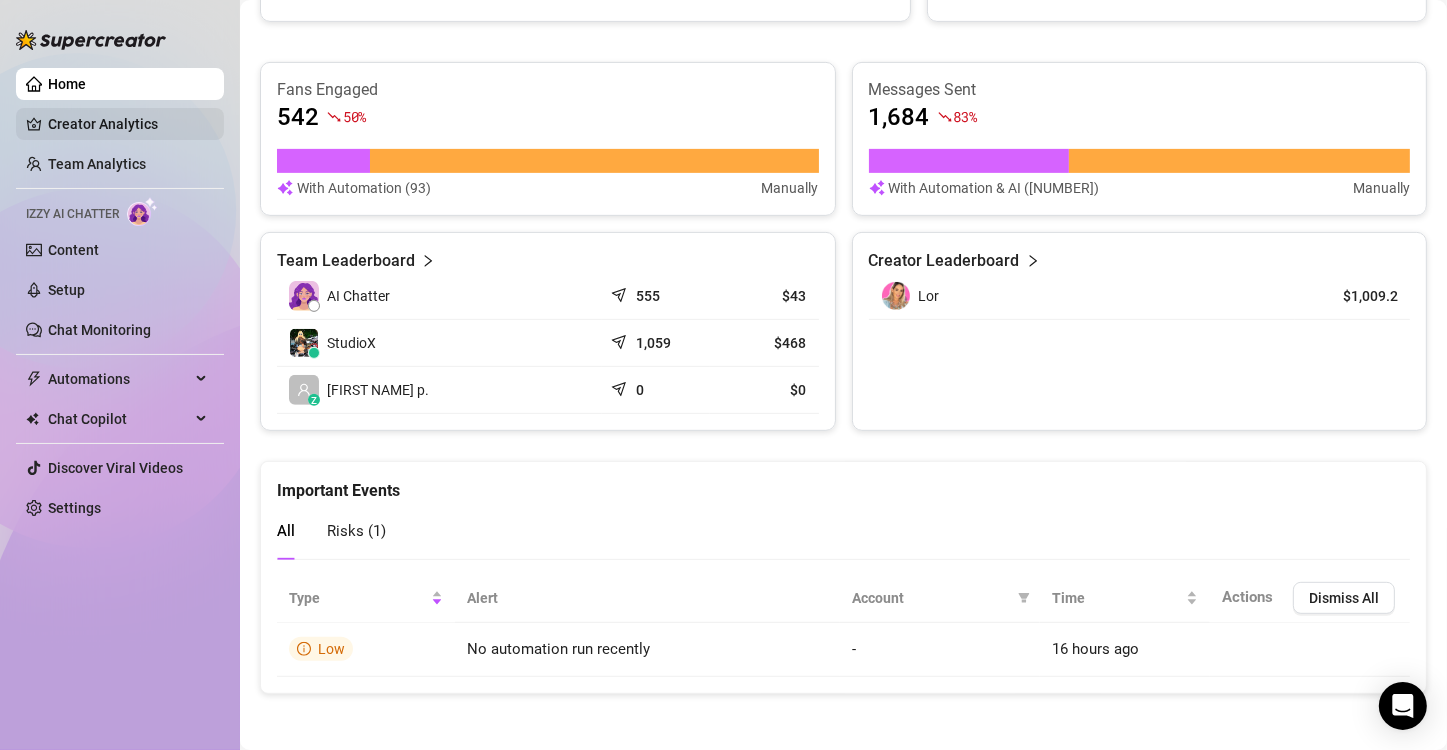 click on "Creator Analytics" at bounding box center (128, 124) 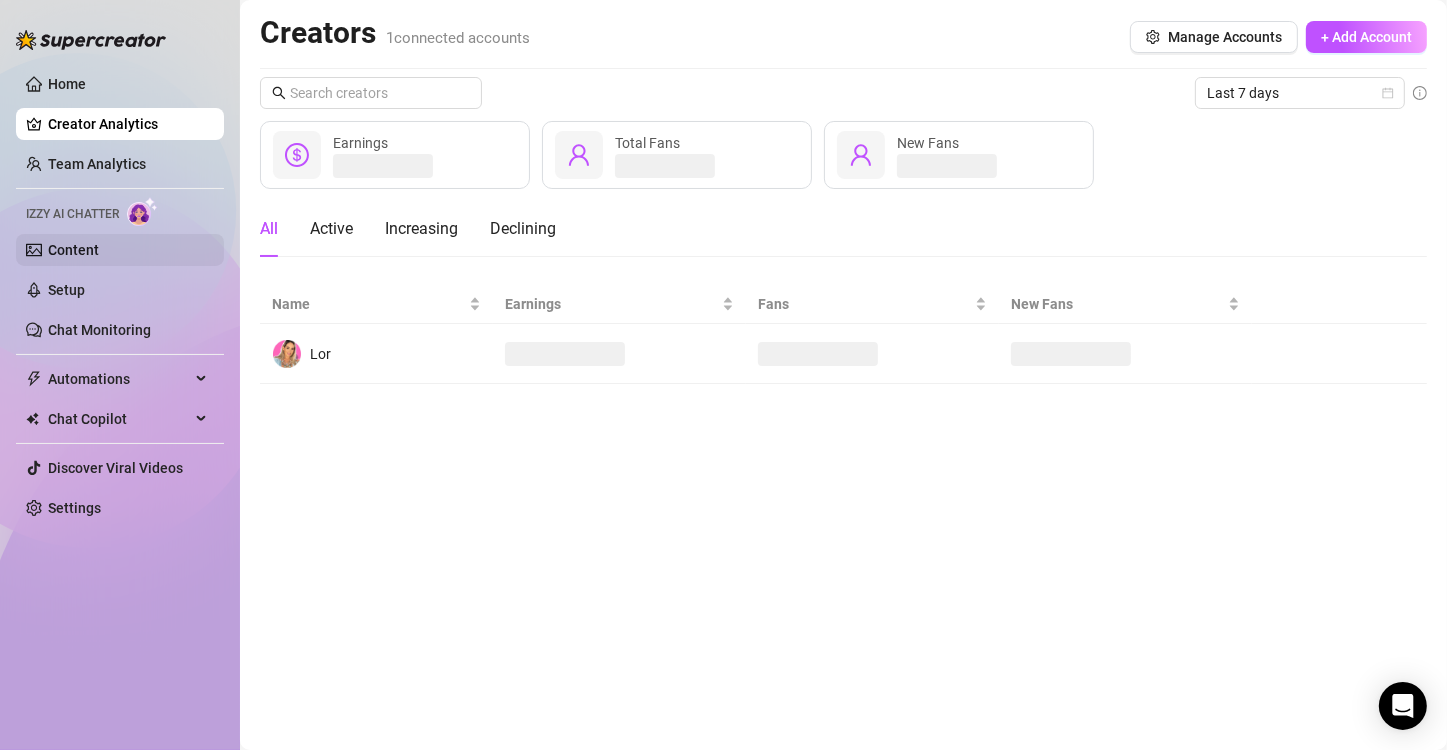 click on "Content" at bounding box center (73, 250) 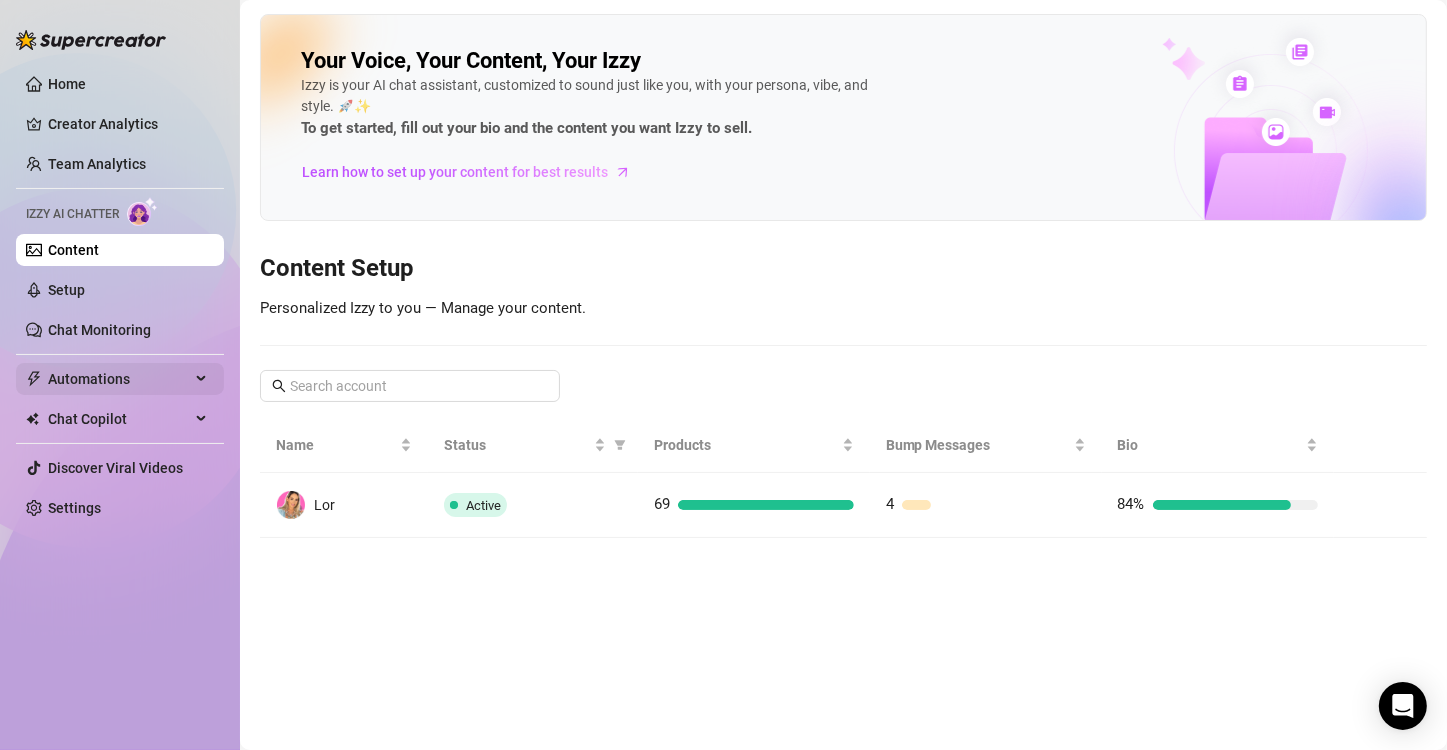 click on "Automations" at bounding box center [119, 379] 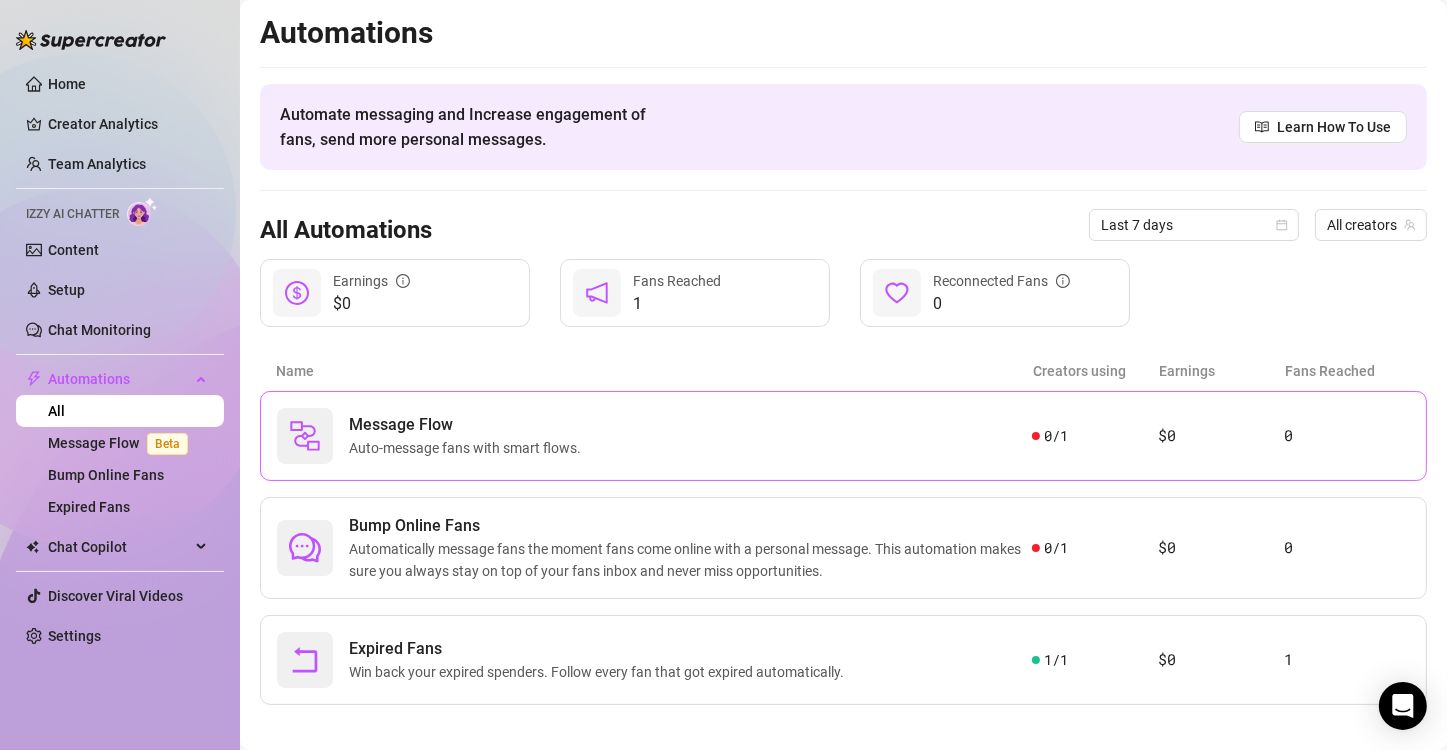click on "Message Flow Auto-message fans with smart flows." at bounding box center (654, 436) 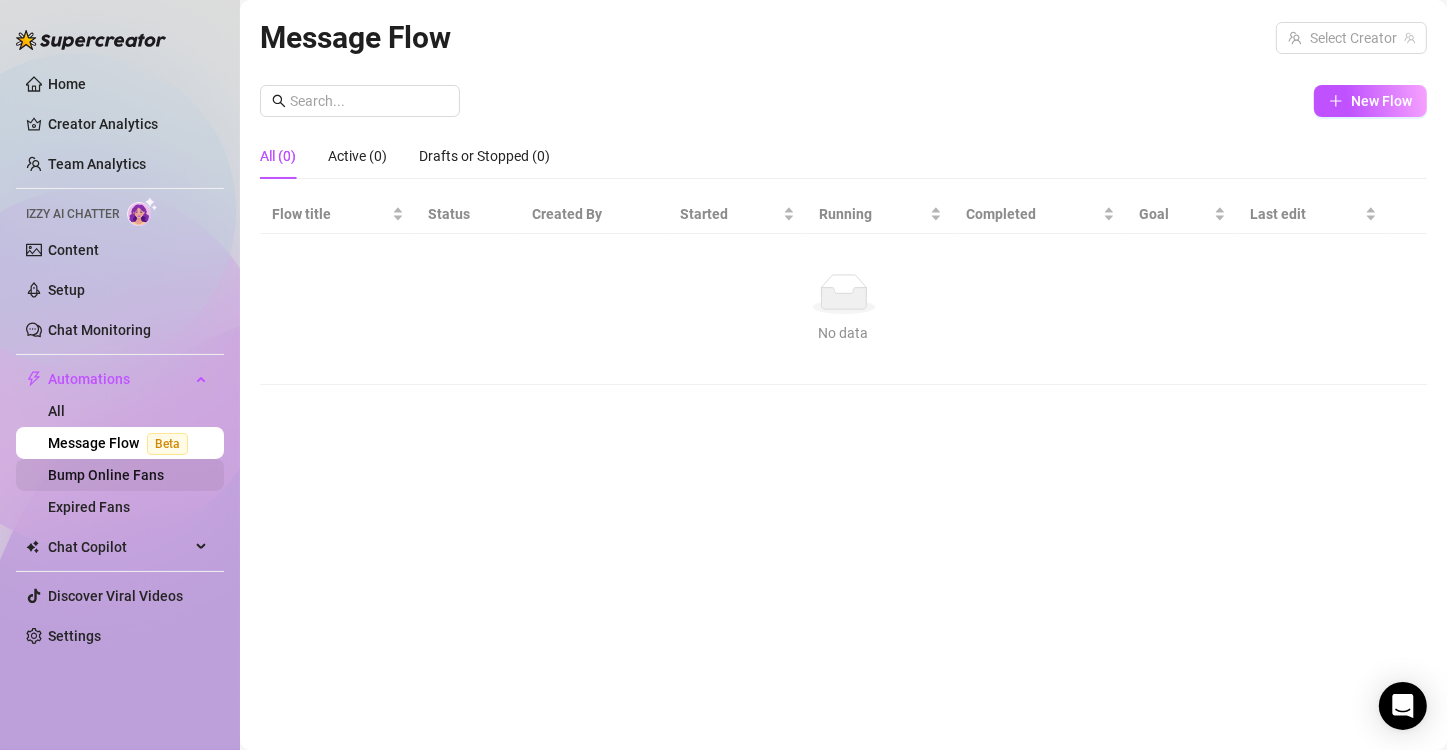 click on "Bump Online Fans" at bounding box center (106, 475) 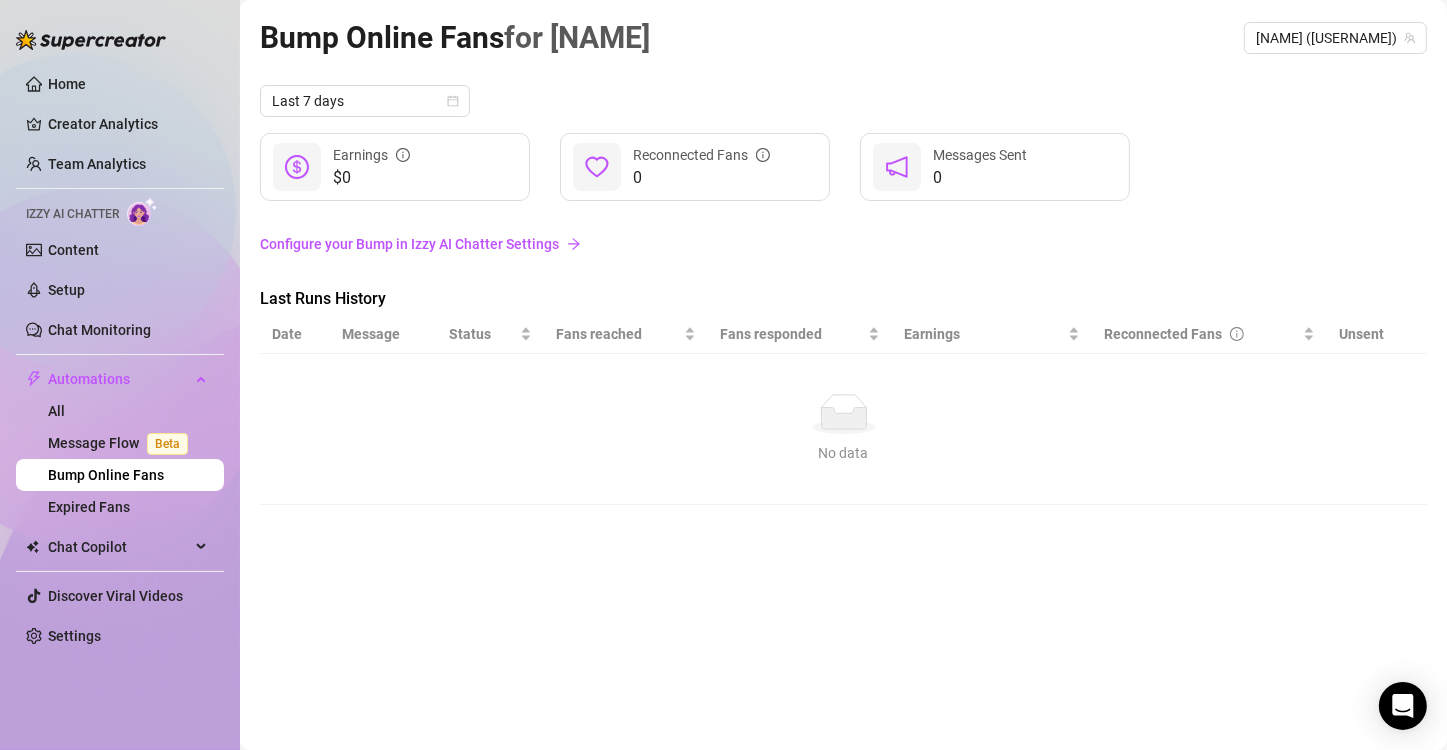 drag, startPoint x: 147, startPoint y: 472, endPoint x: 559, endPoint y: 608, distance: 433.86633 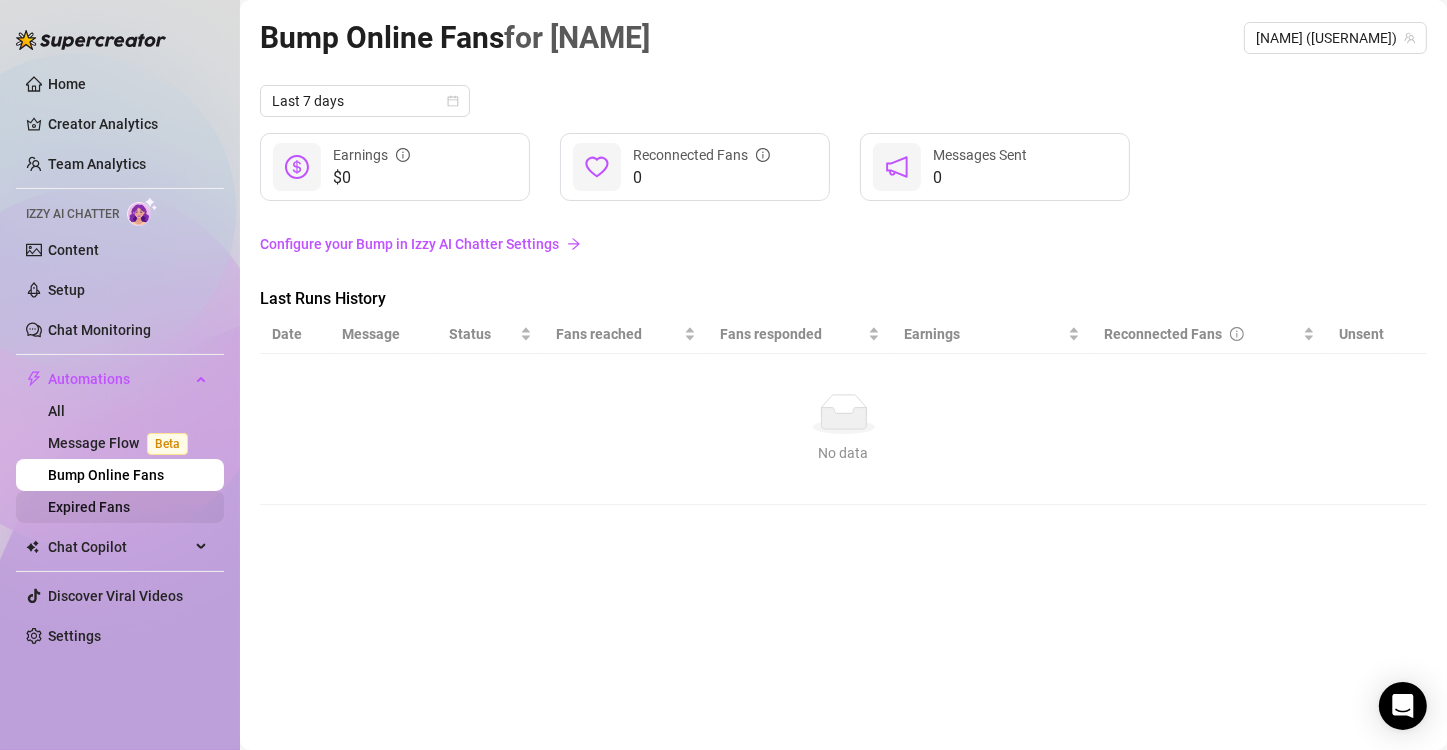 click on "Expired Fans" at bounding box center [89, 507] 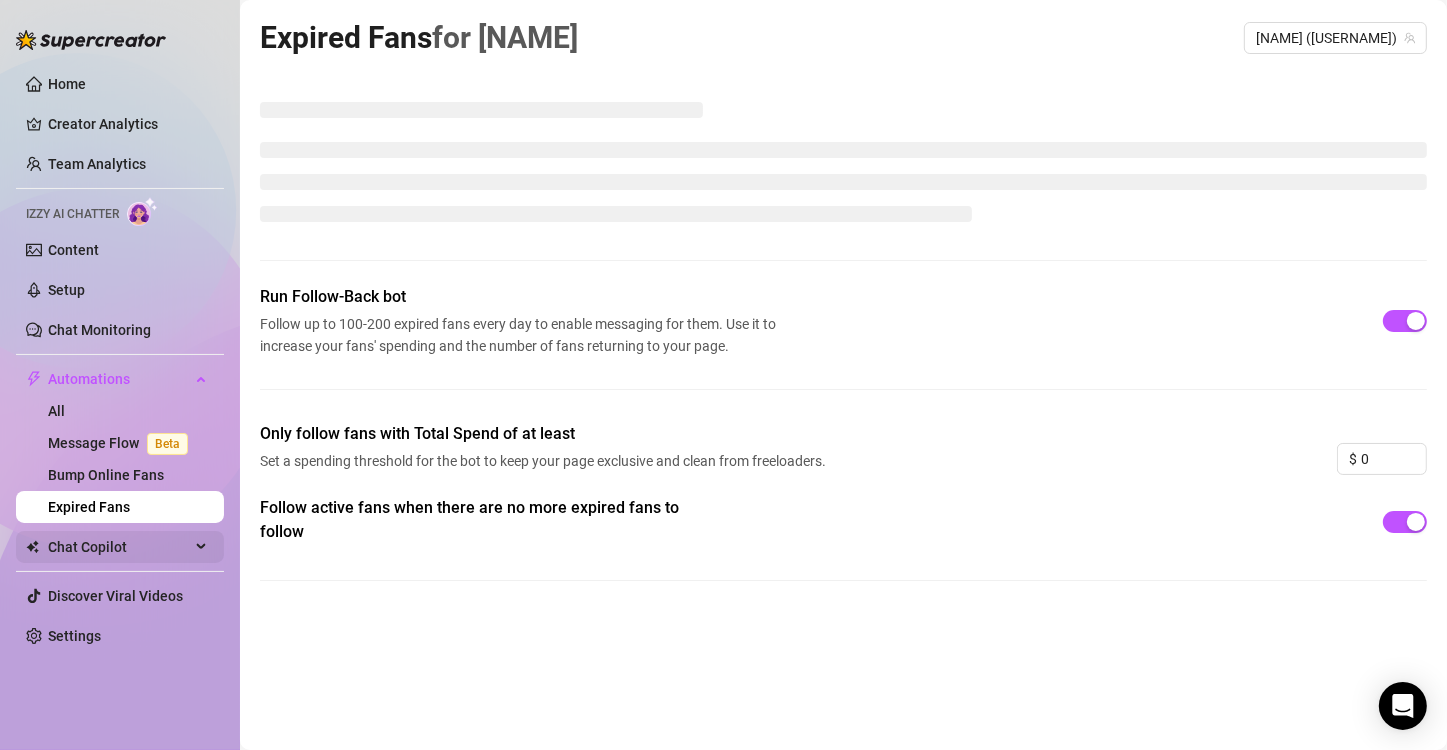 click on "Chat Copilot" at bounding box center (119, 547) 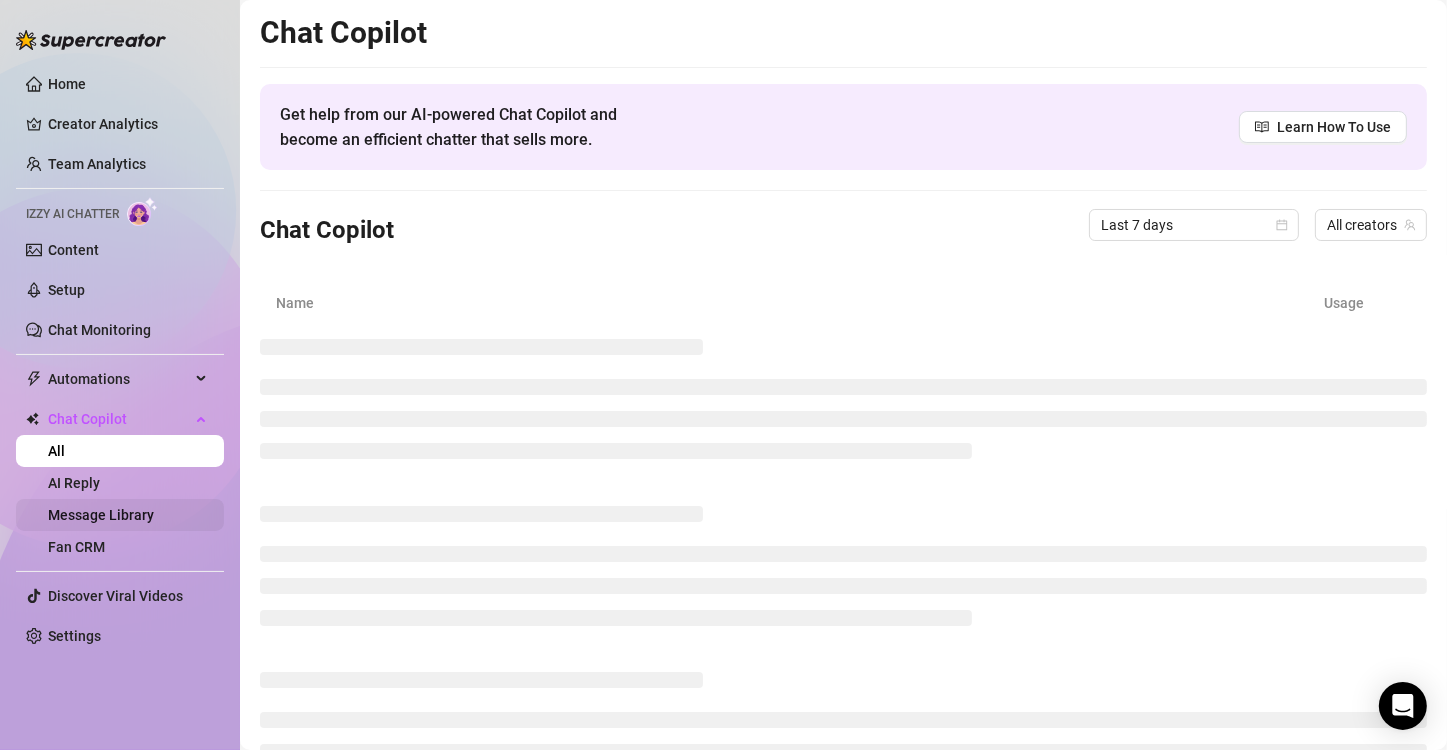 click on "Message Library" at bounding box center [101, 515] 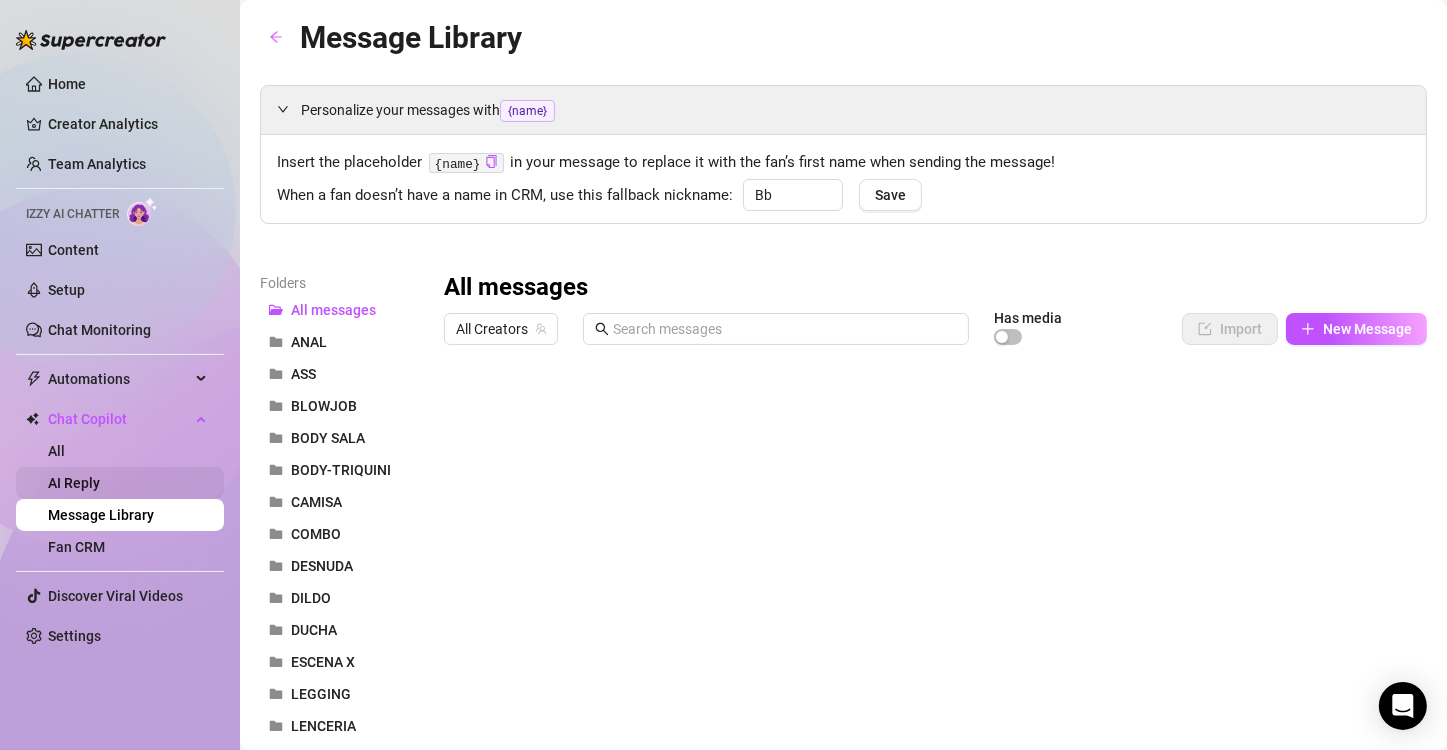 click on "AI Reply" at bounding box center [74, 483] 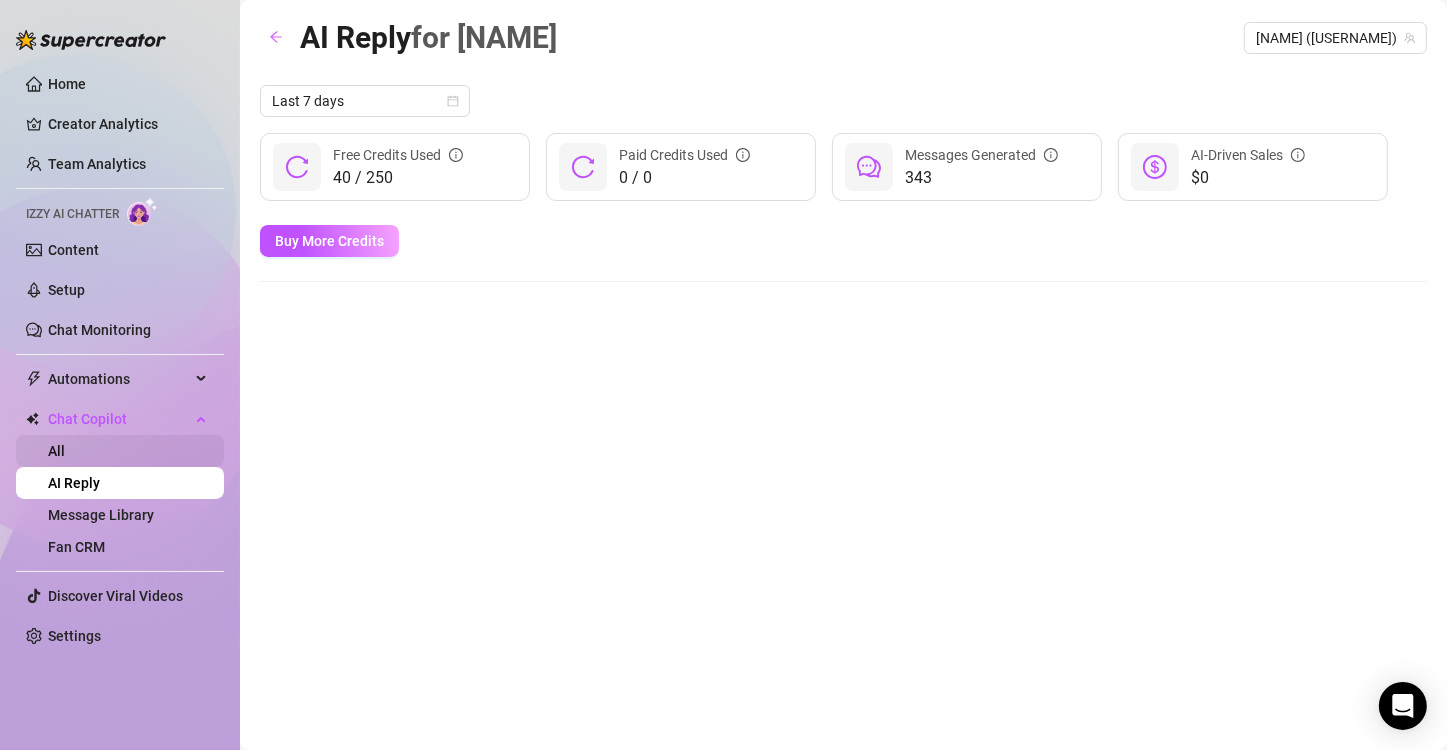 click on "All" at bounding box center (56, 451) 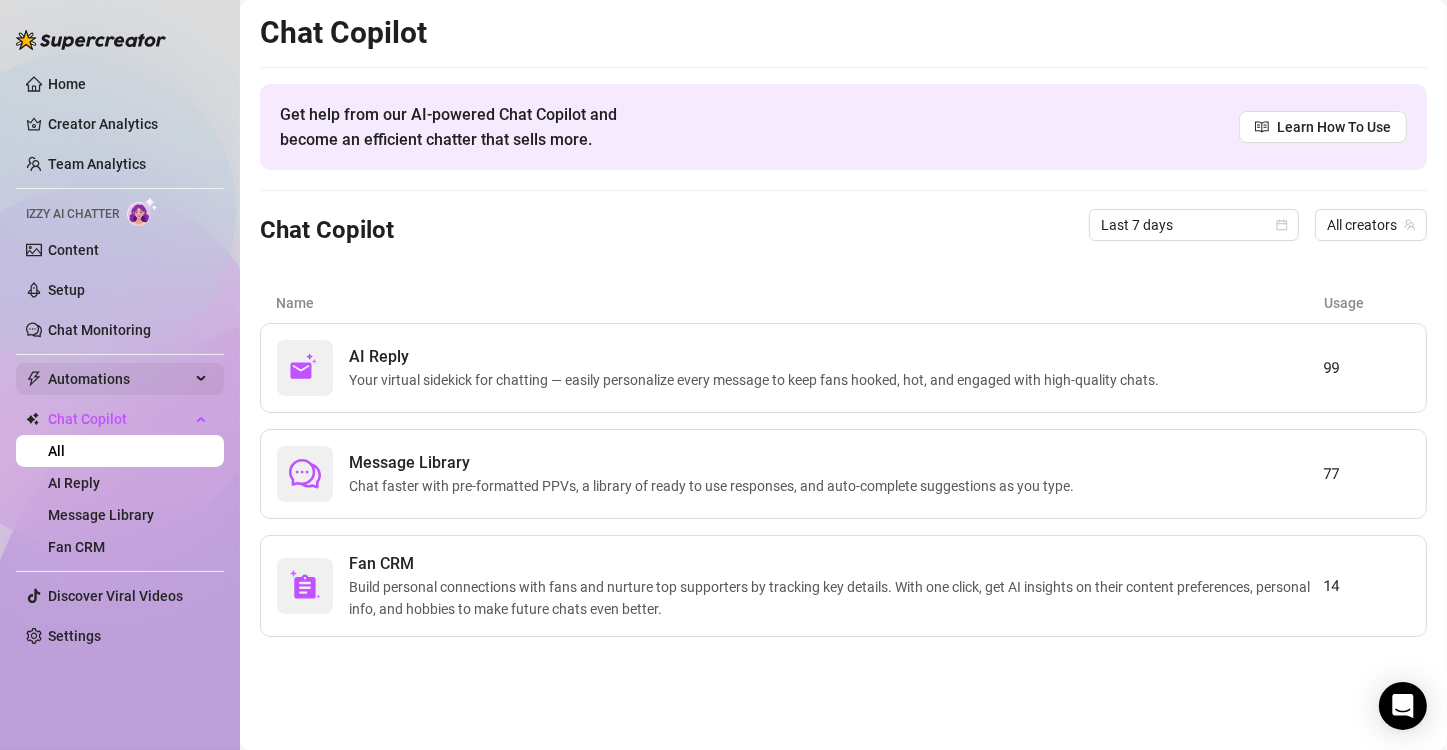 click on "Automations" at bounding box center [120, 379] 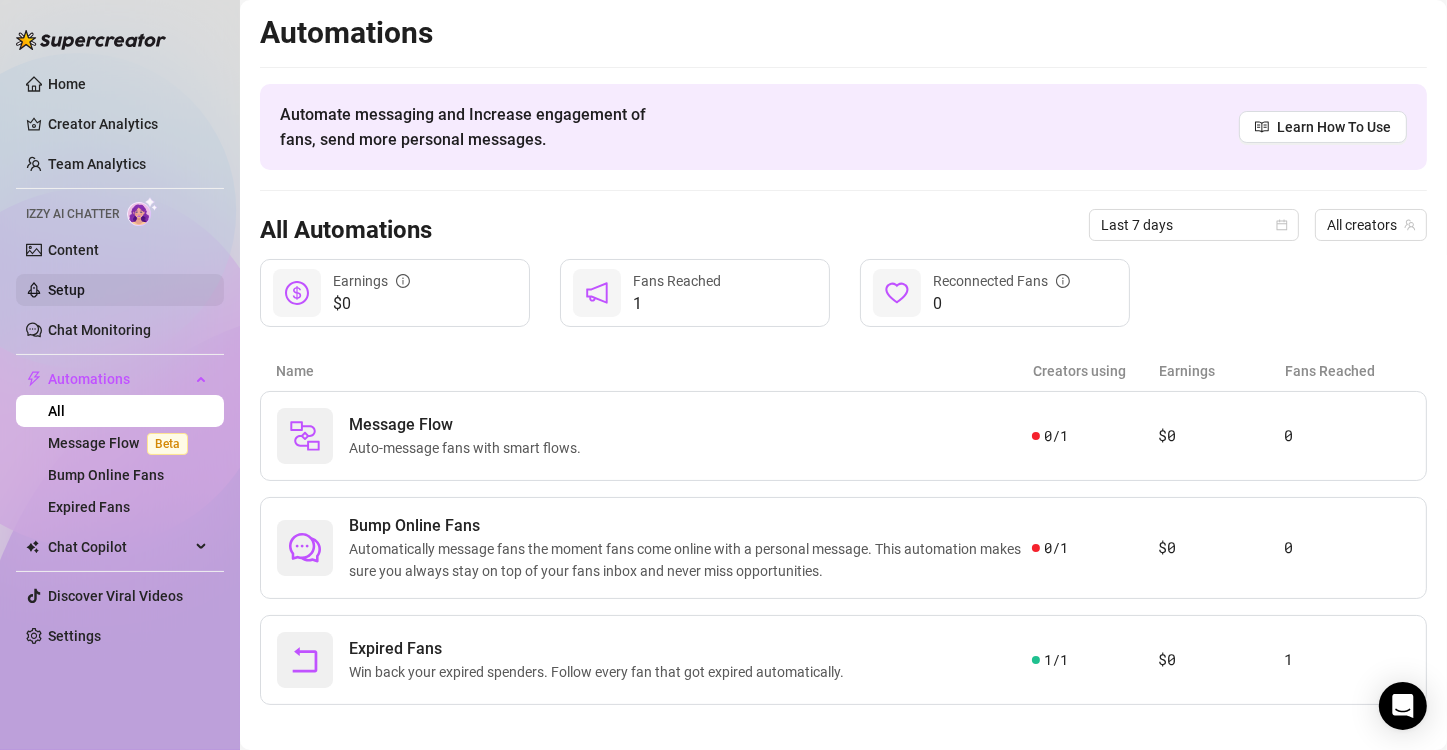 click on "Setup" at bounding box center [66, 290] 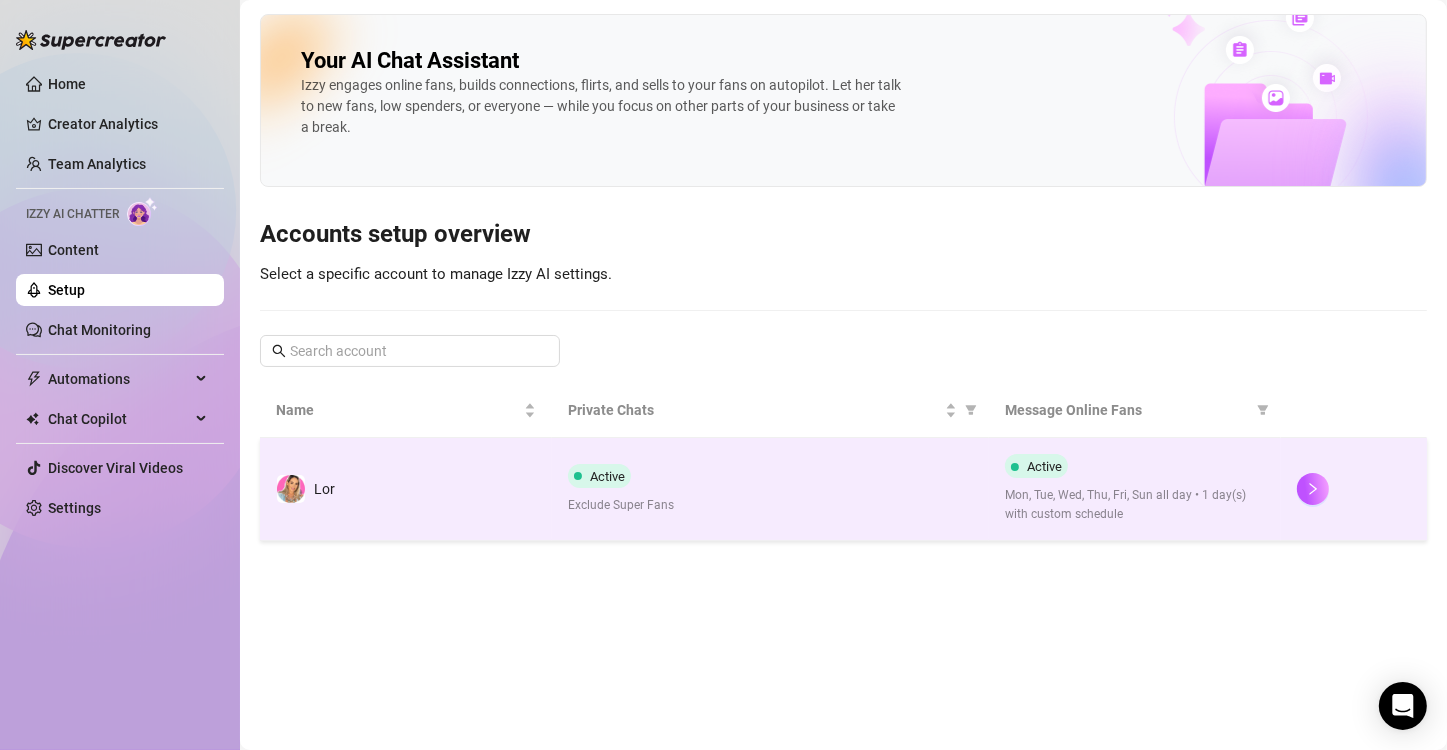 click on "Mon, Tue, Wed, Thu, Fri, Sun all day • 1 day(s) with custom schedule" at bounding box center [1135, 505] 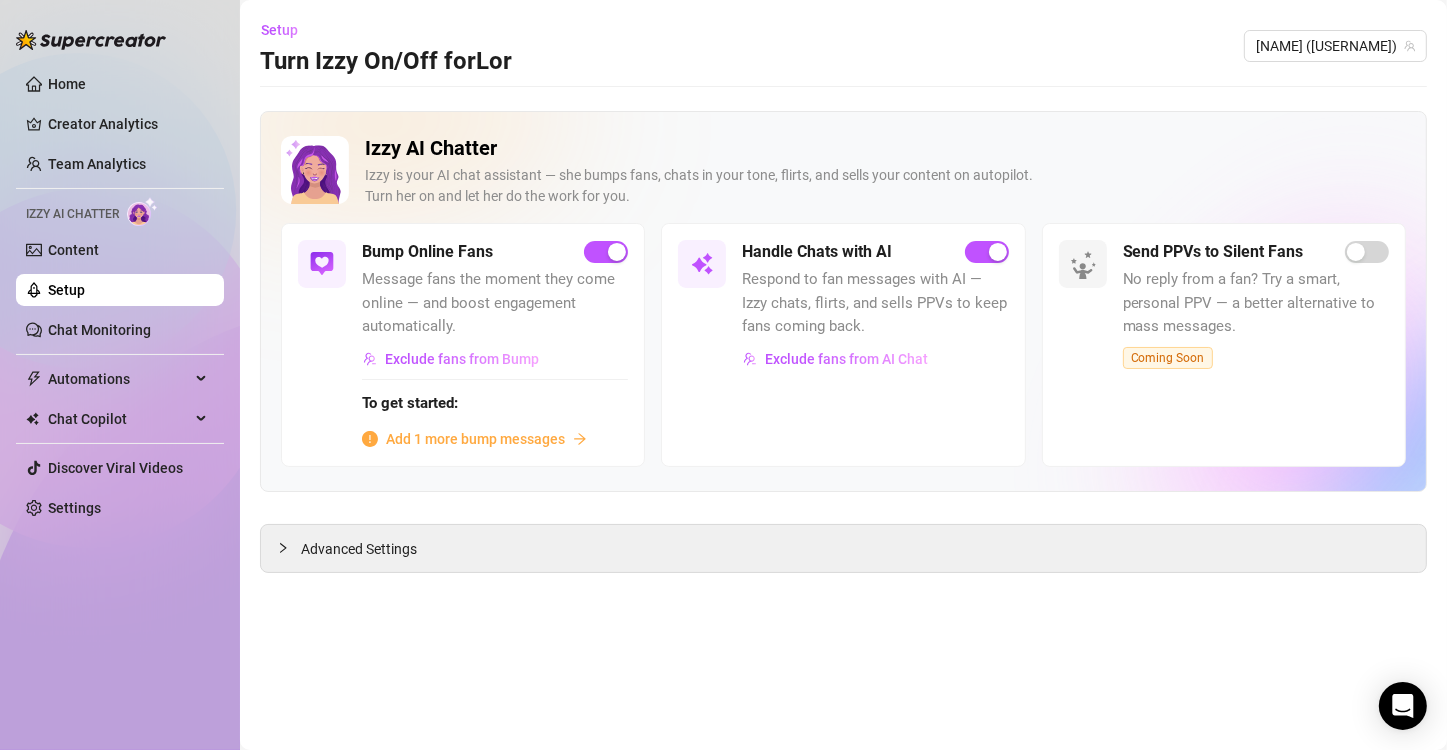 click on "Add 1 more bump messages" at bounding box center (475, 439) 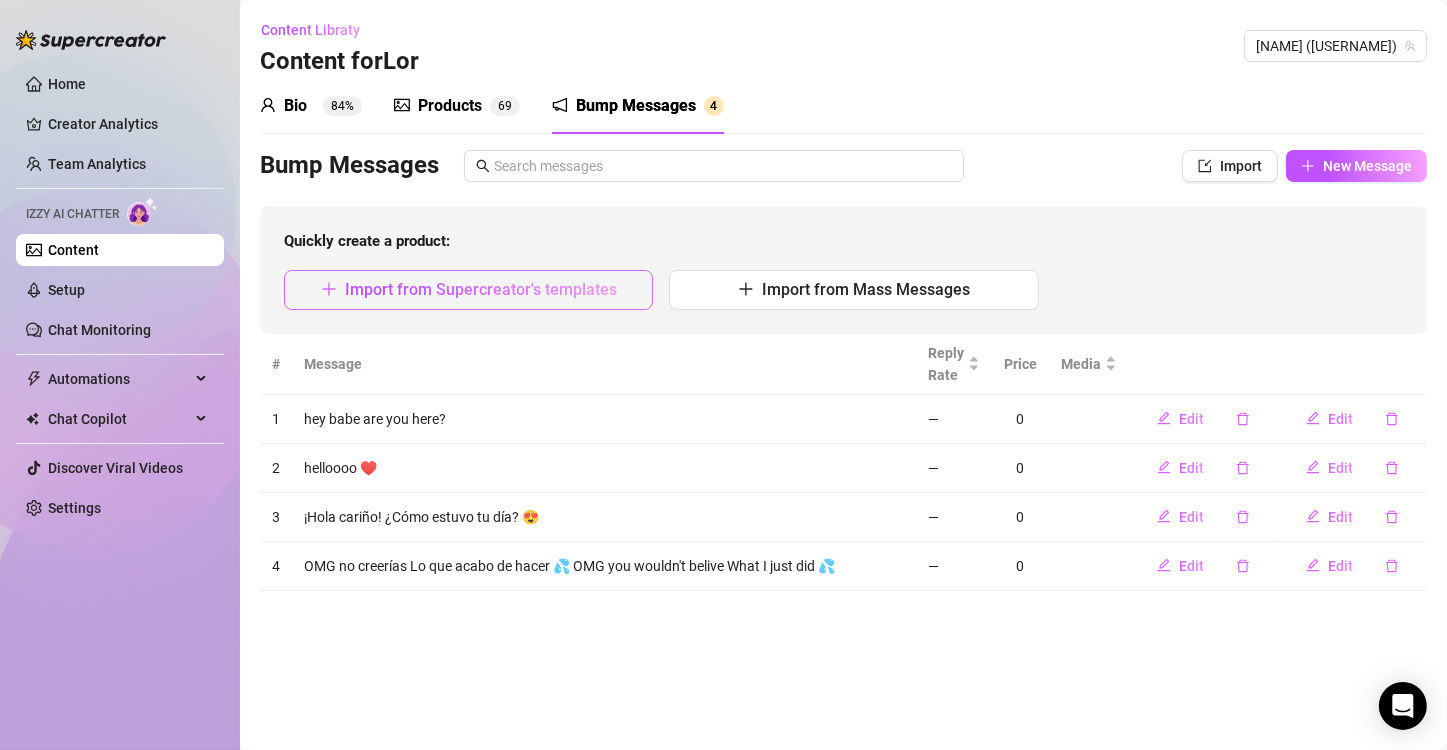 click on "Import from Supercreator's templates" at bounding box center (481, 289) 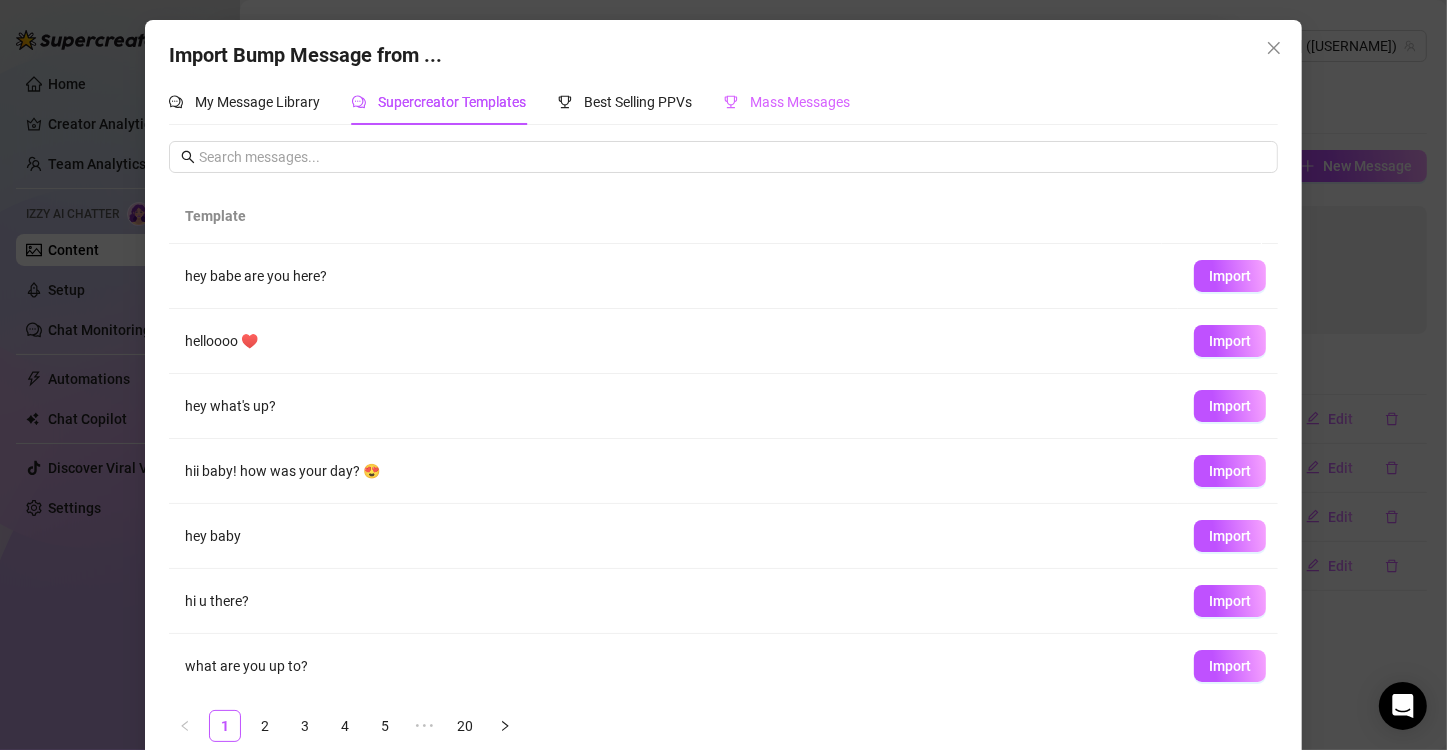click on "Mass Messages" at bounding box center [787, 102] 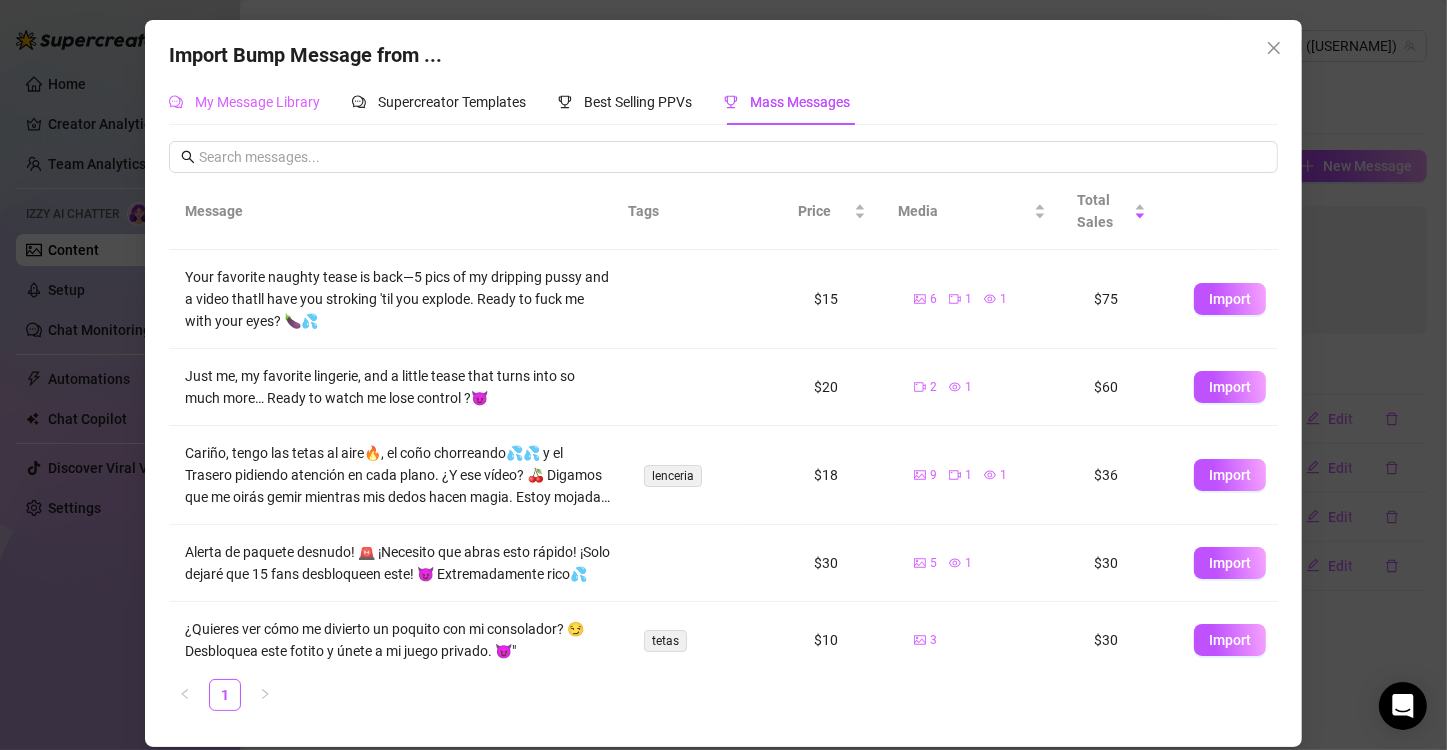 click on "My Message Library" at bounding box center [244, 102] 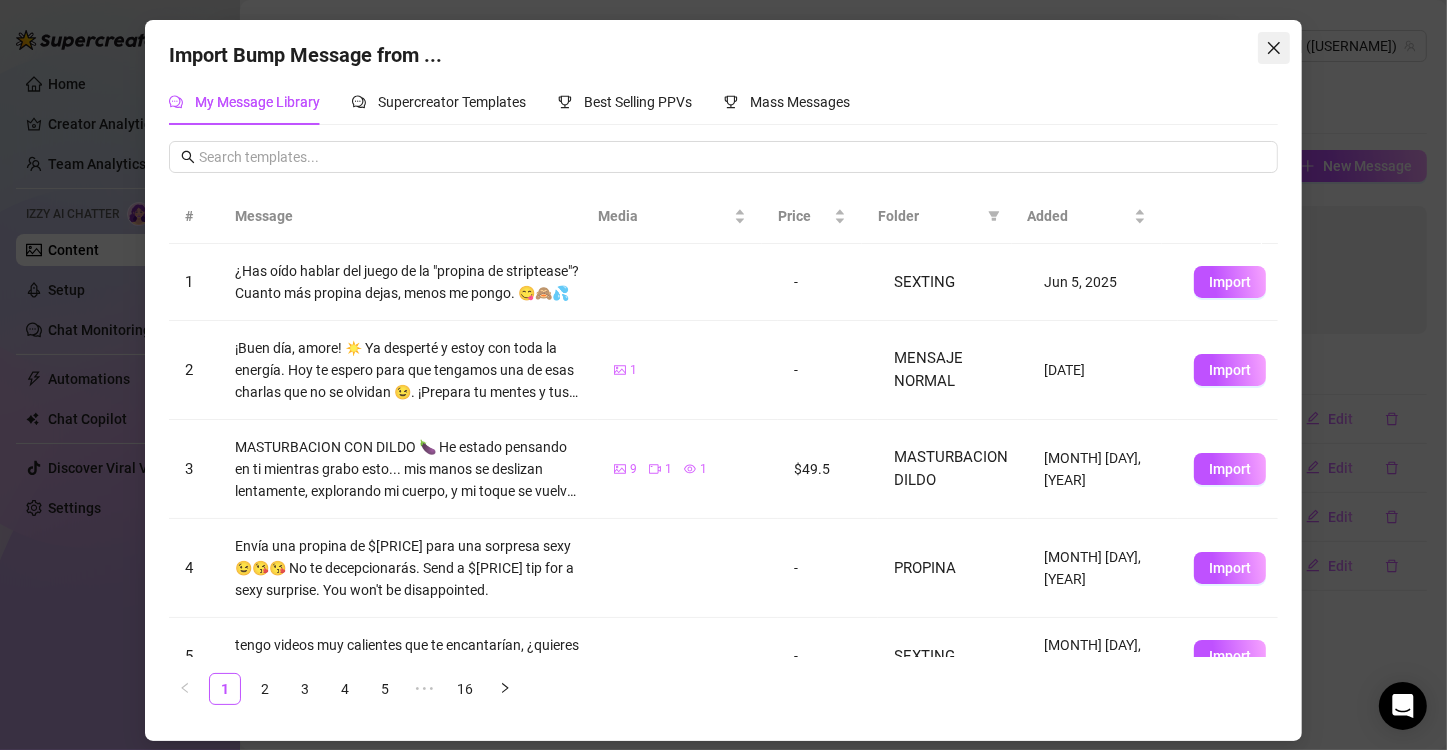 click at bounding box center (1274, 48) 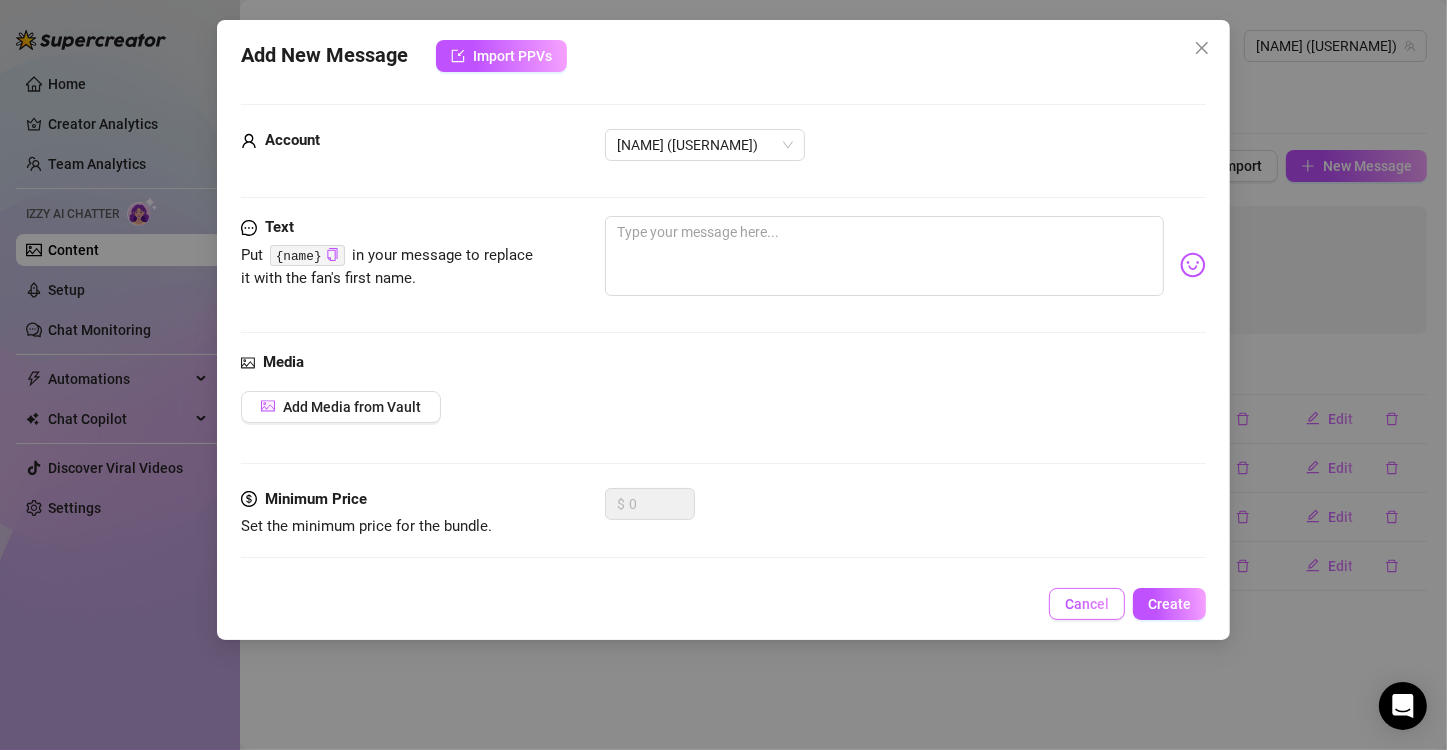 click on "Cancel" at bounding box center [1087, 604] 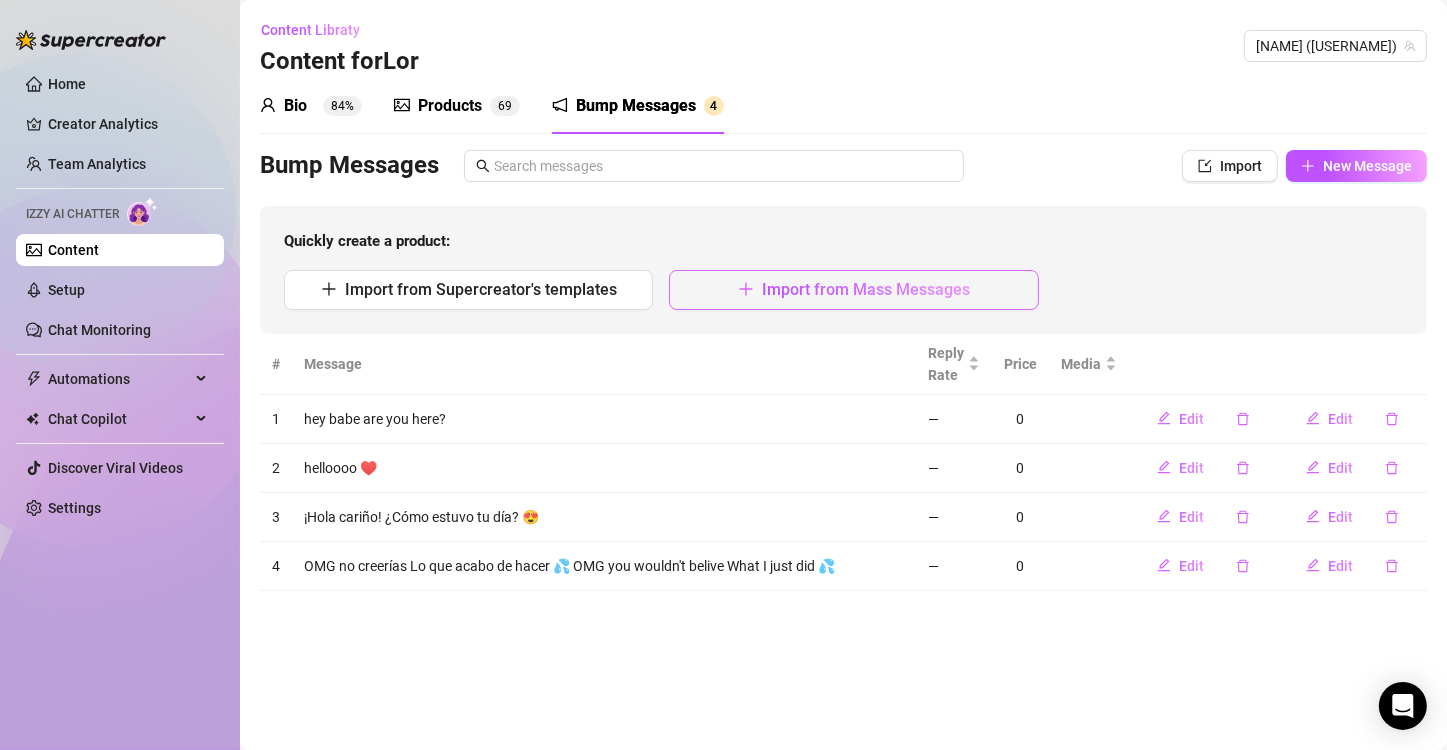 click on "Import from Mass Messages" at bounding box center [853, 290] 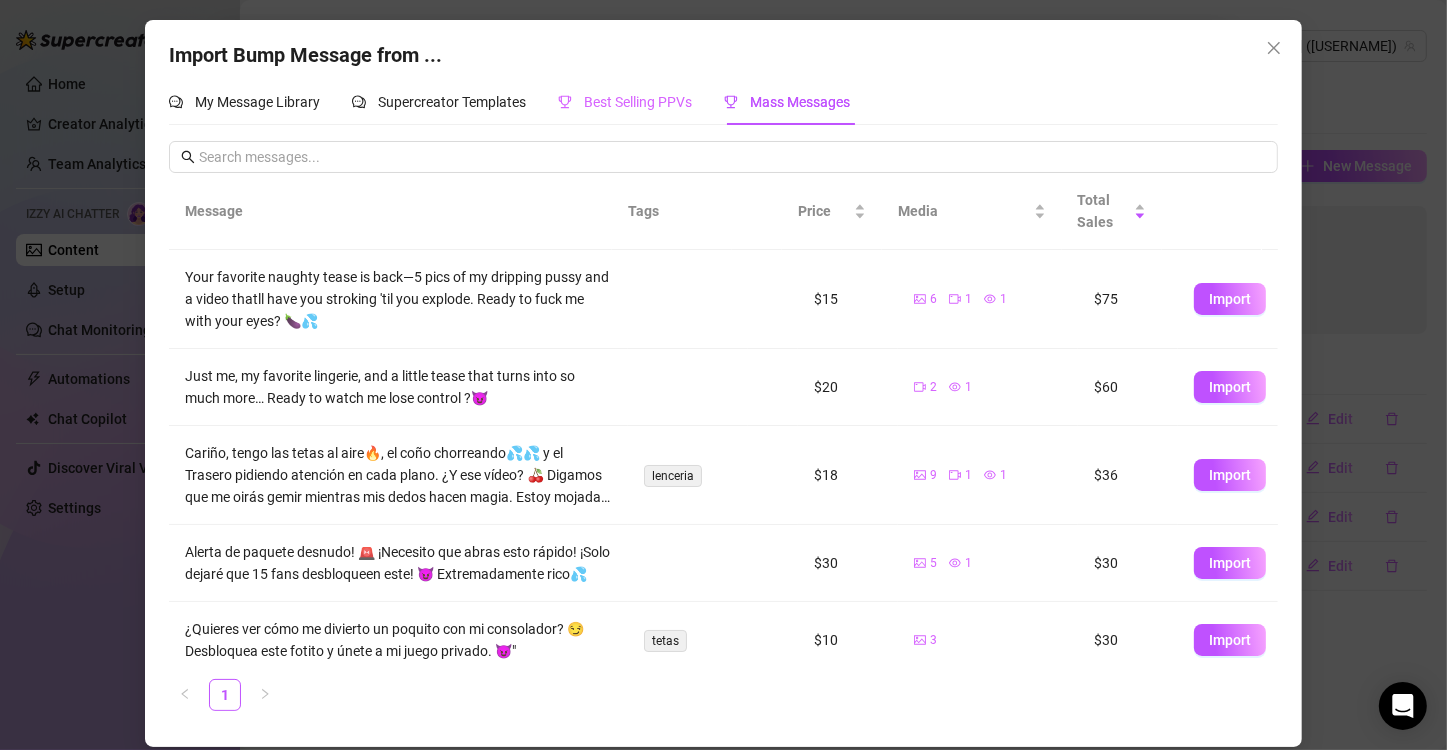 click on "Best Selling PPVs" at bounding box center (625, 102) 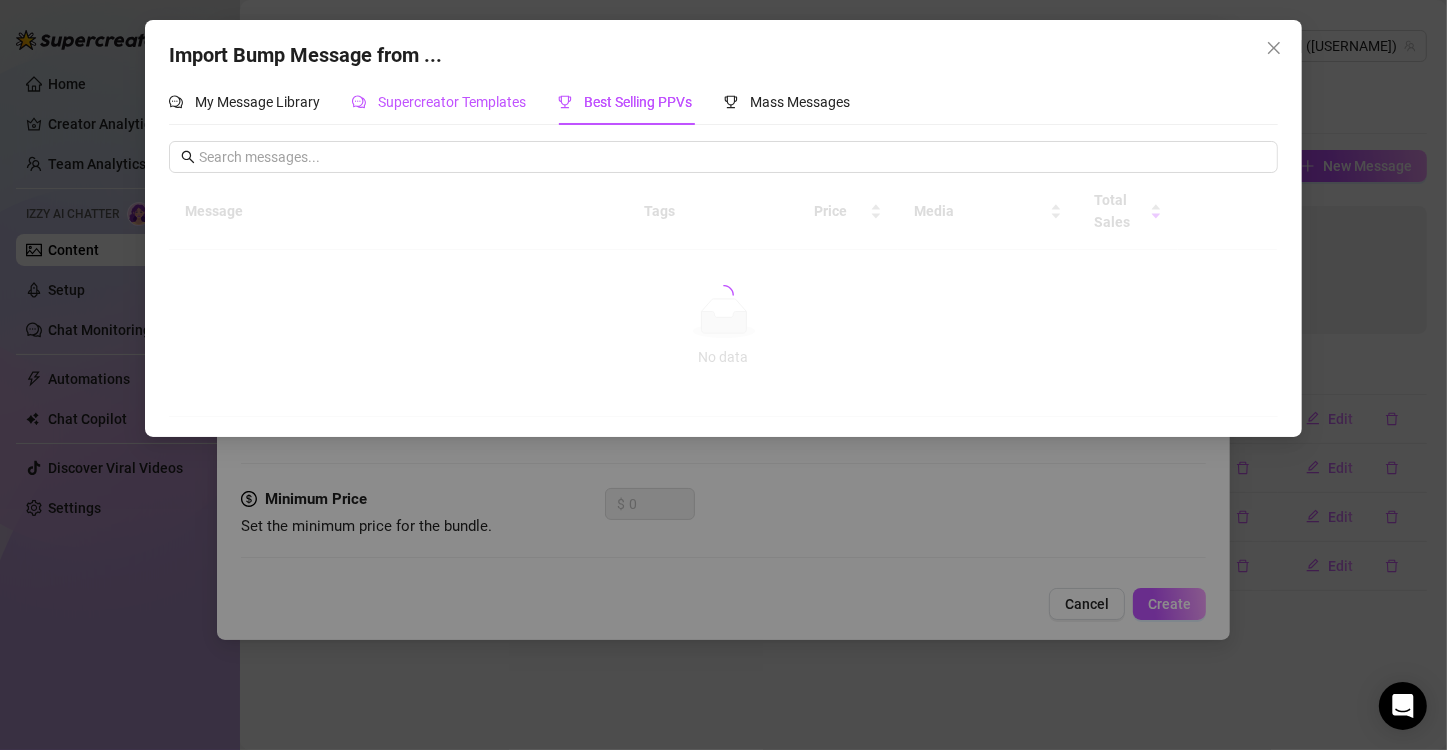 click on "Supercreator Templates" at bounding box center (452, 102) 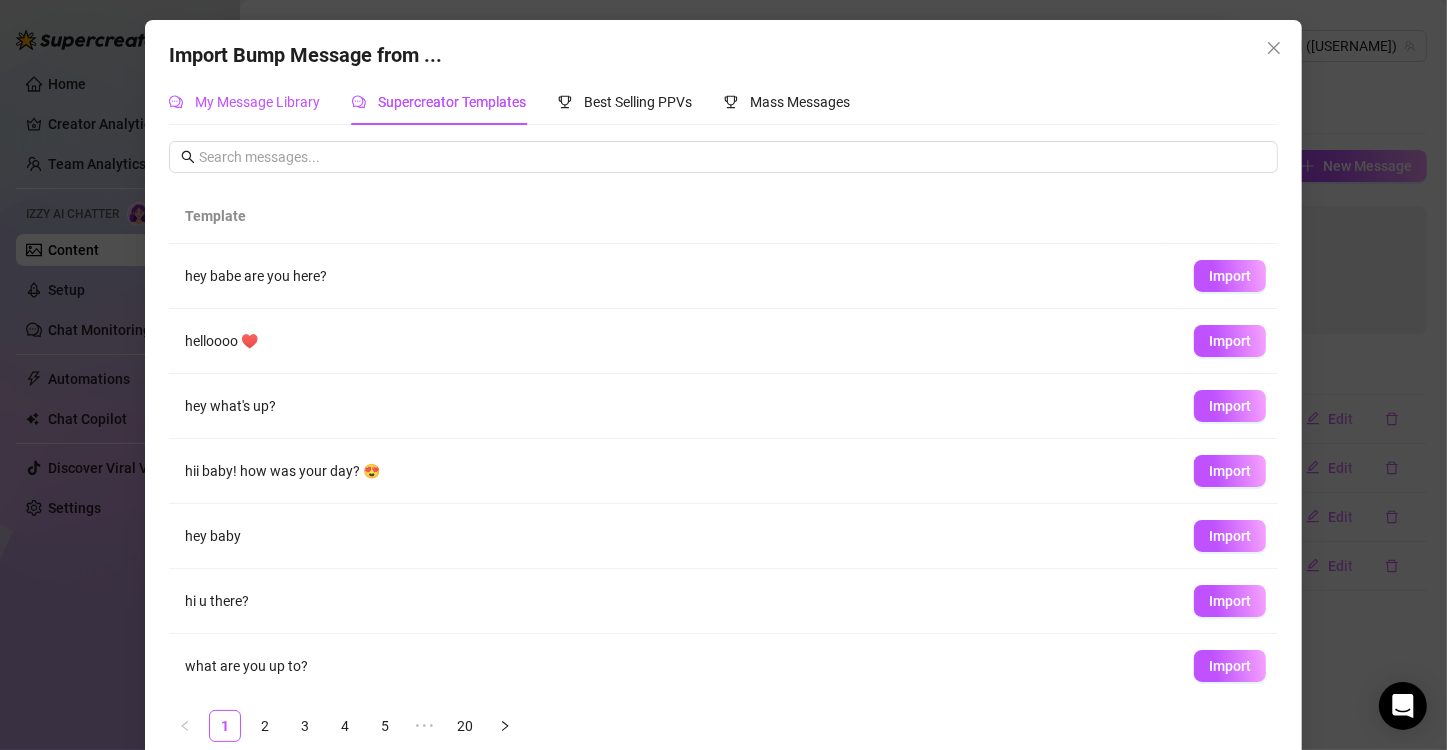 click on "My Message Library" at bounding box center [257, 102] 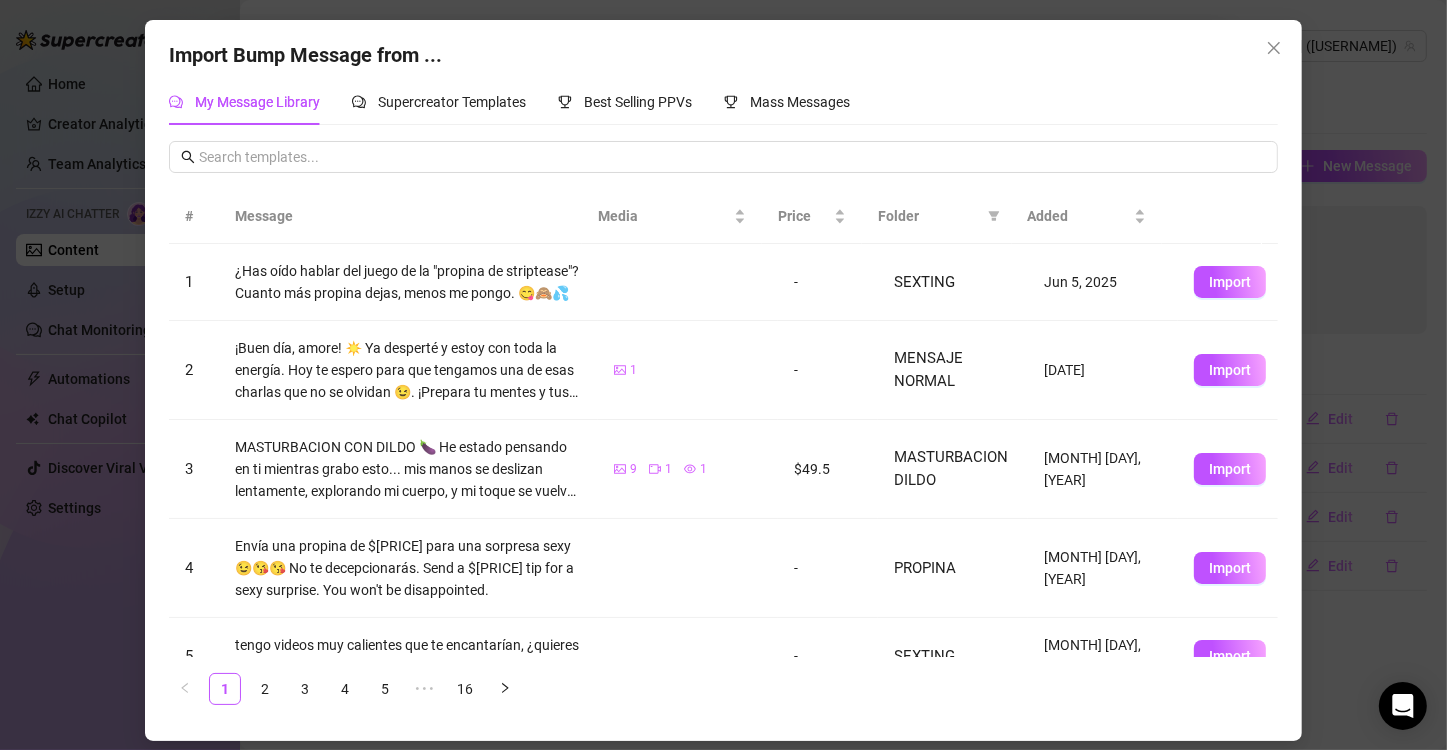 click on "Import" at bounding box center (1228, 282) 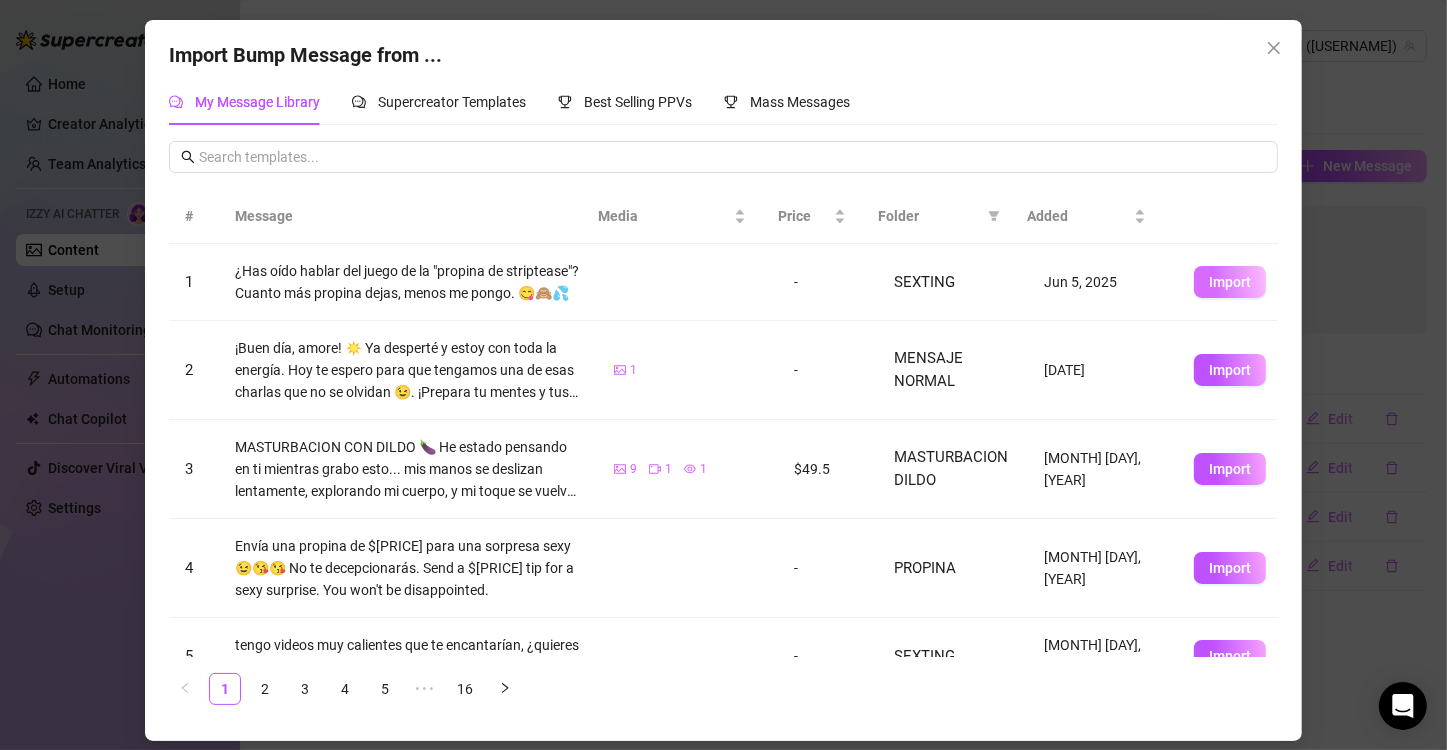 click on "Import" at bounding box center (1230, 282) 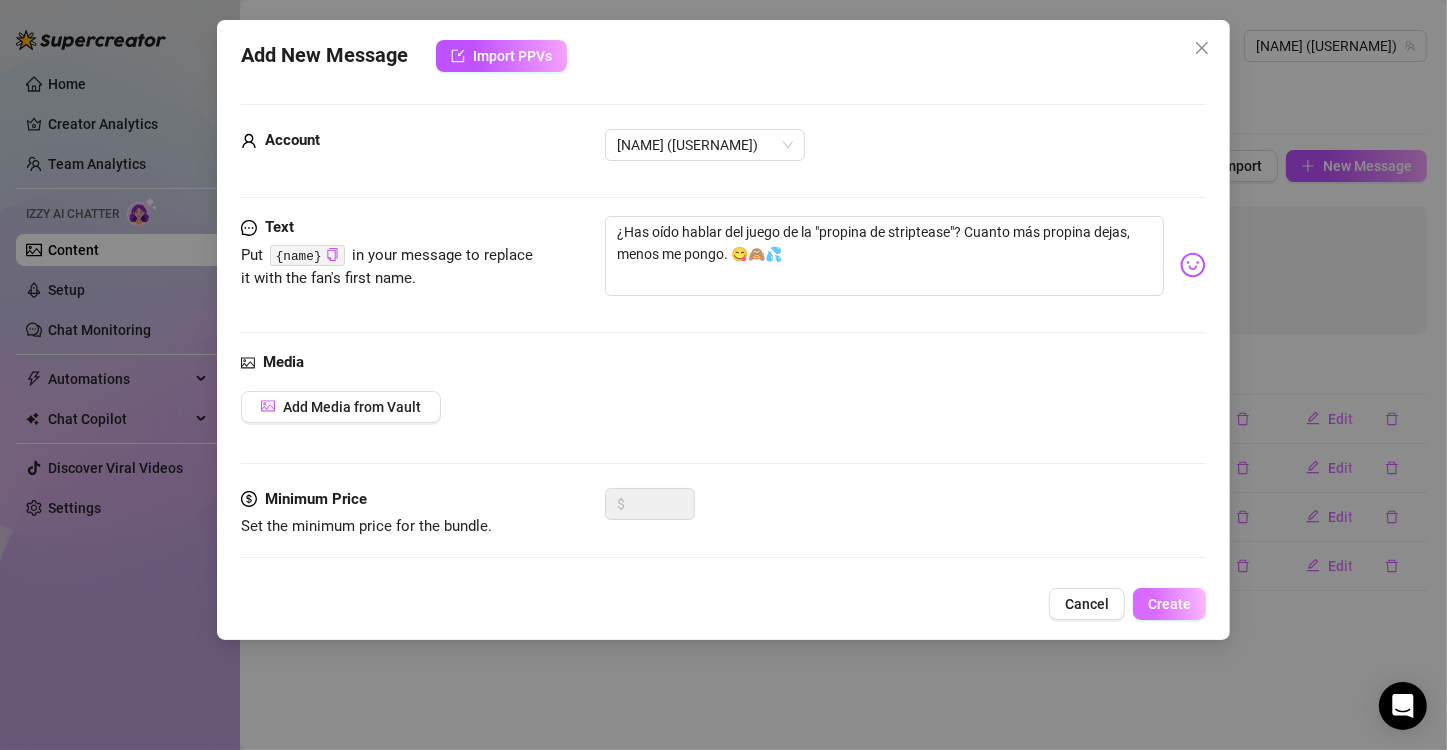 click on "Create" at bounding box center [1169, 604] 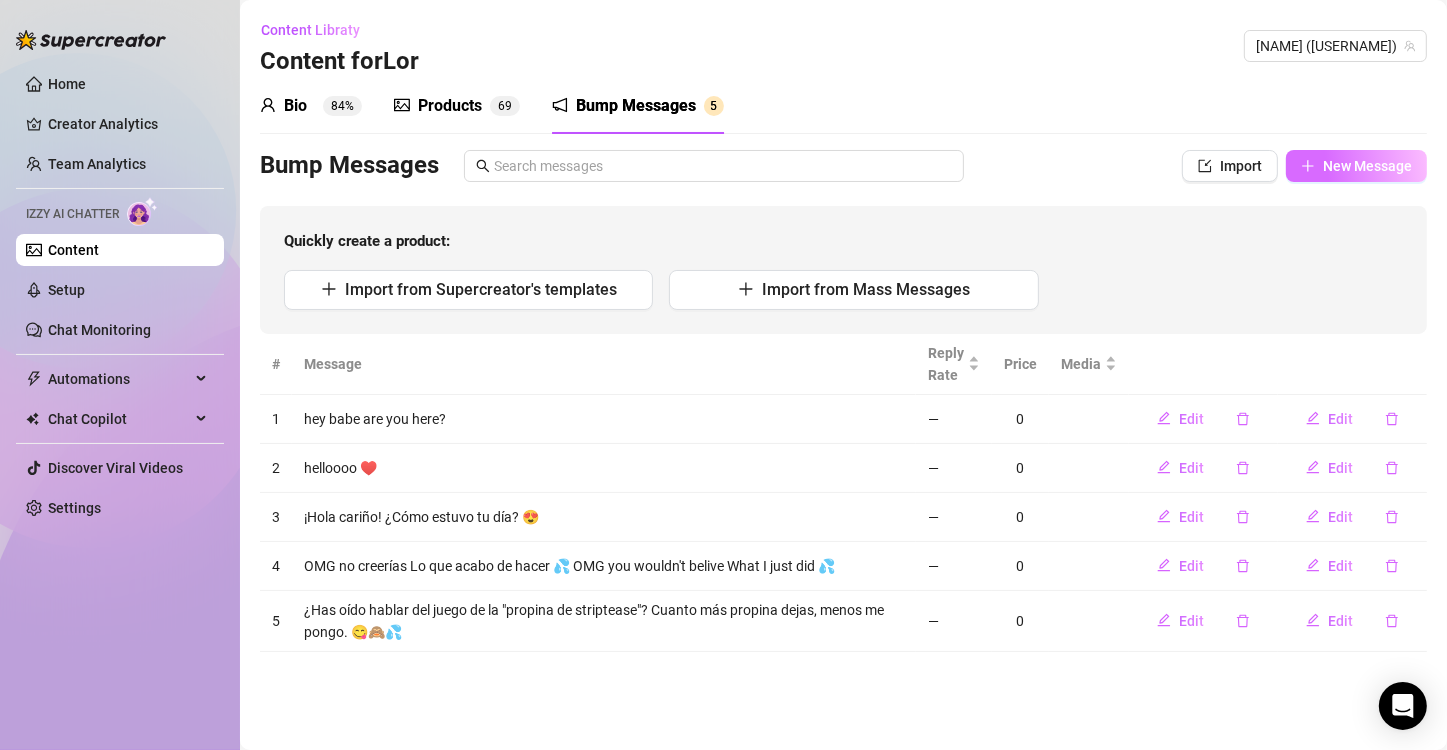 click on "New Message" at bounding box center [1367, 166] 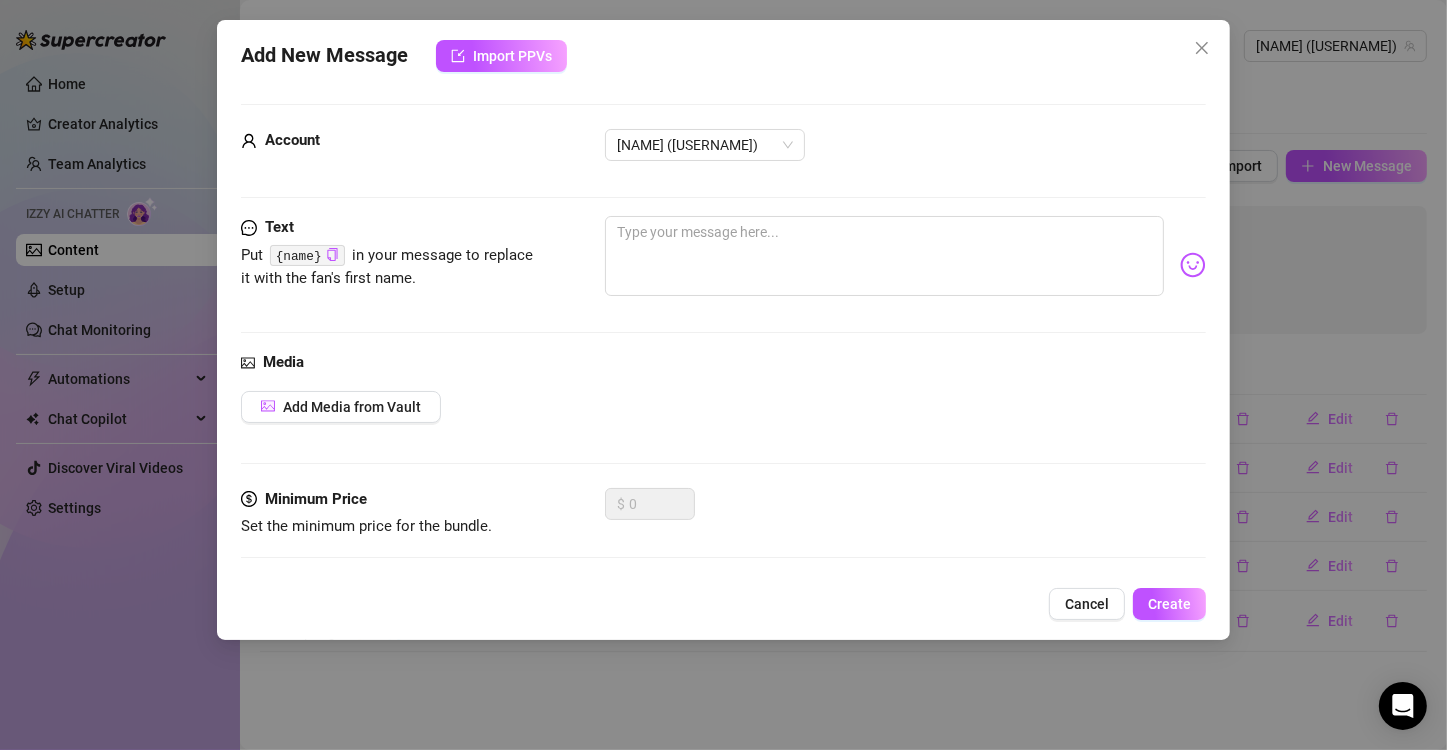 drag, startPoint x: 1071, startPoint y: 595, endPoint x: 1119, endPoint y: 510, distance: 97.6166 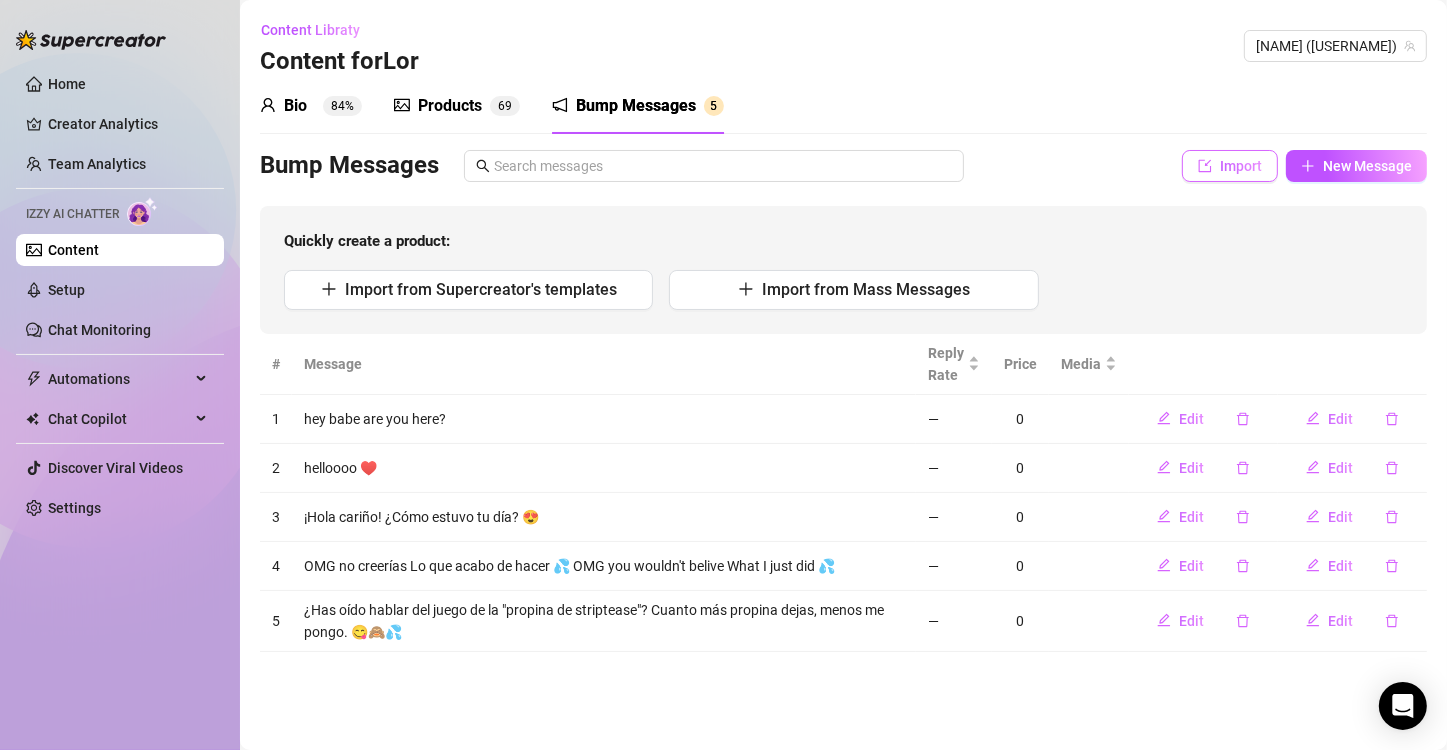 click on "Import" at bounding box center (1241, 166) 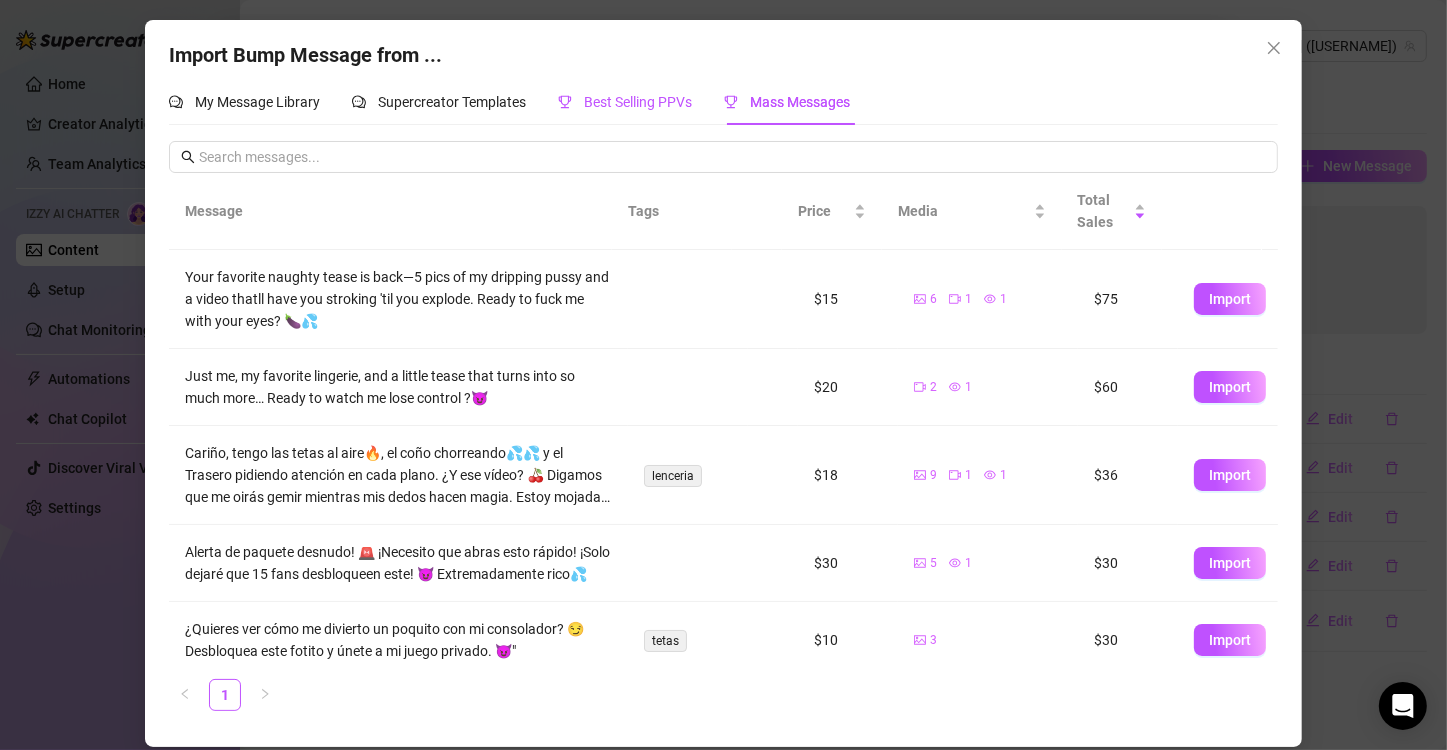 drag, startPoint x: 695, startPoint y: 104, endPoint x: 601, endPoint y: 93, distance: 94.641426 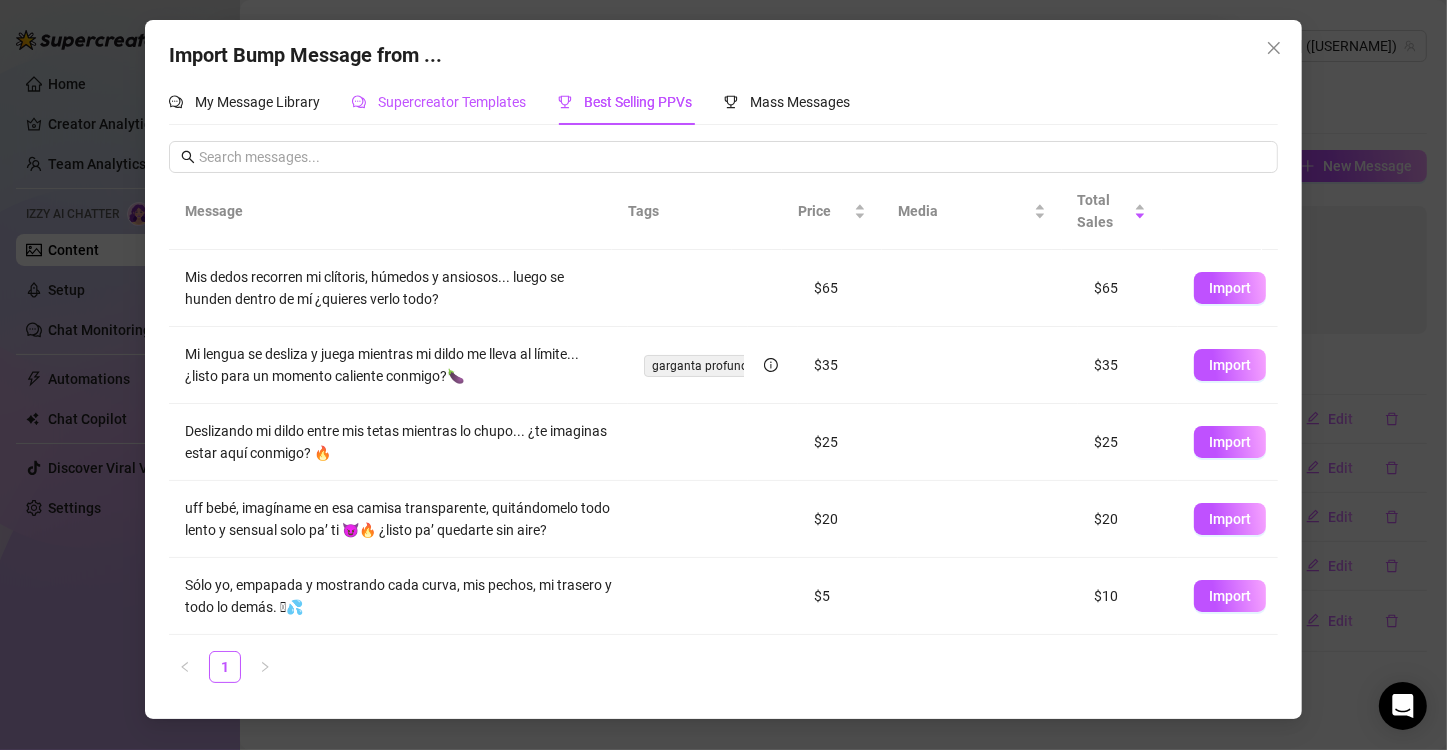 drag, startPoint x: 507, startPoint y: 97, endPoint x: 495, endPoint y: 111, distance: 18.439089 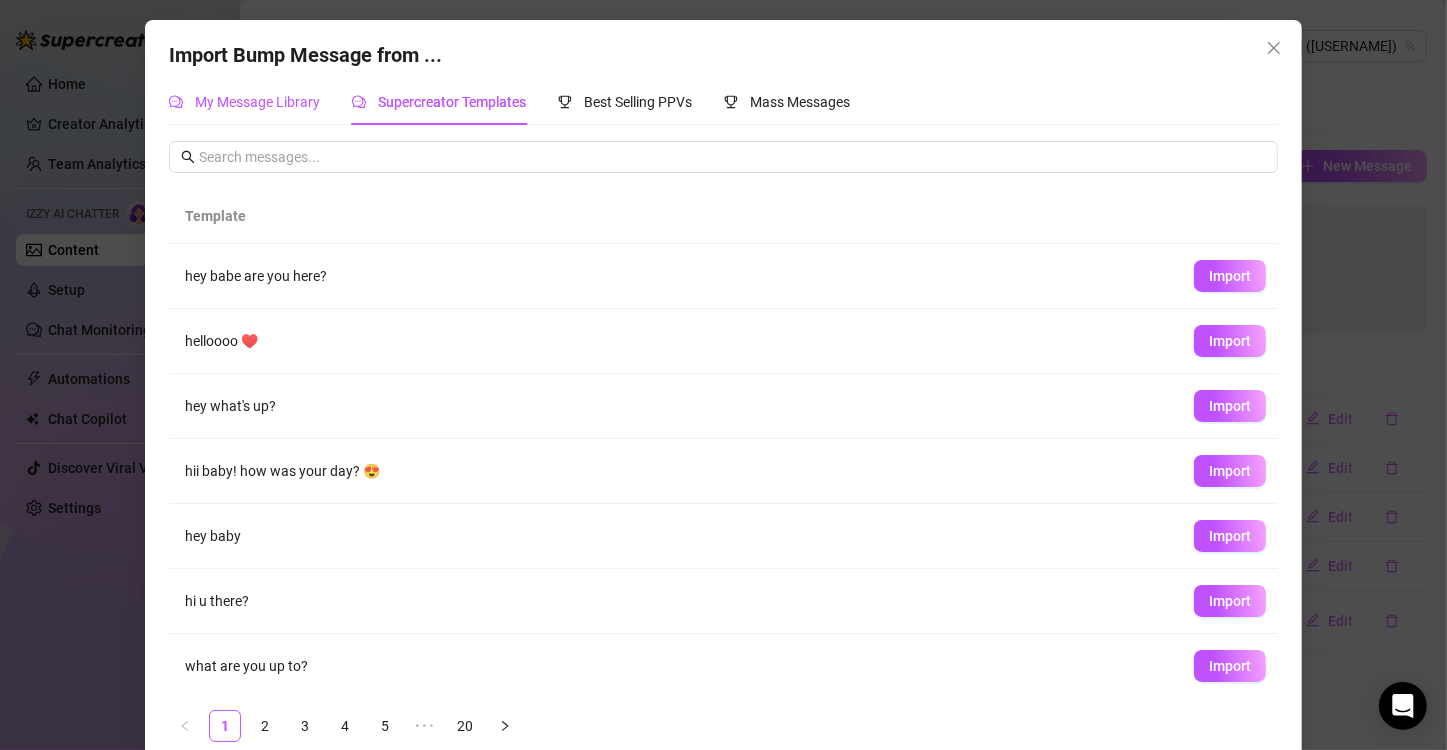 click on "My Message Library" at bounding box center [257, 102] 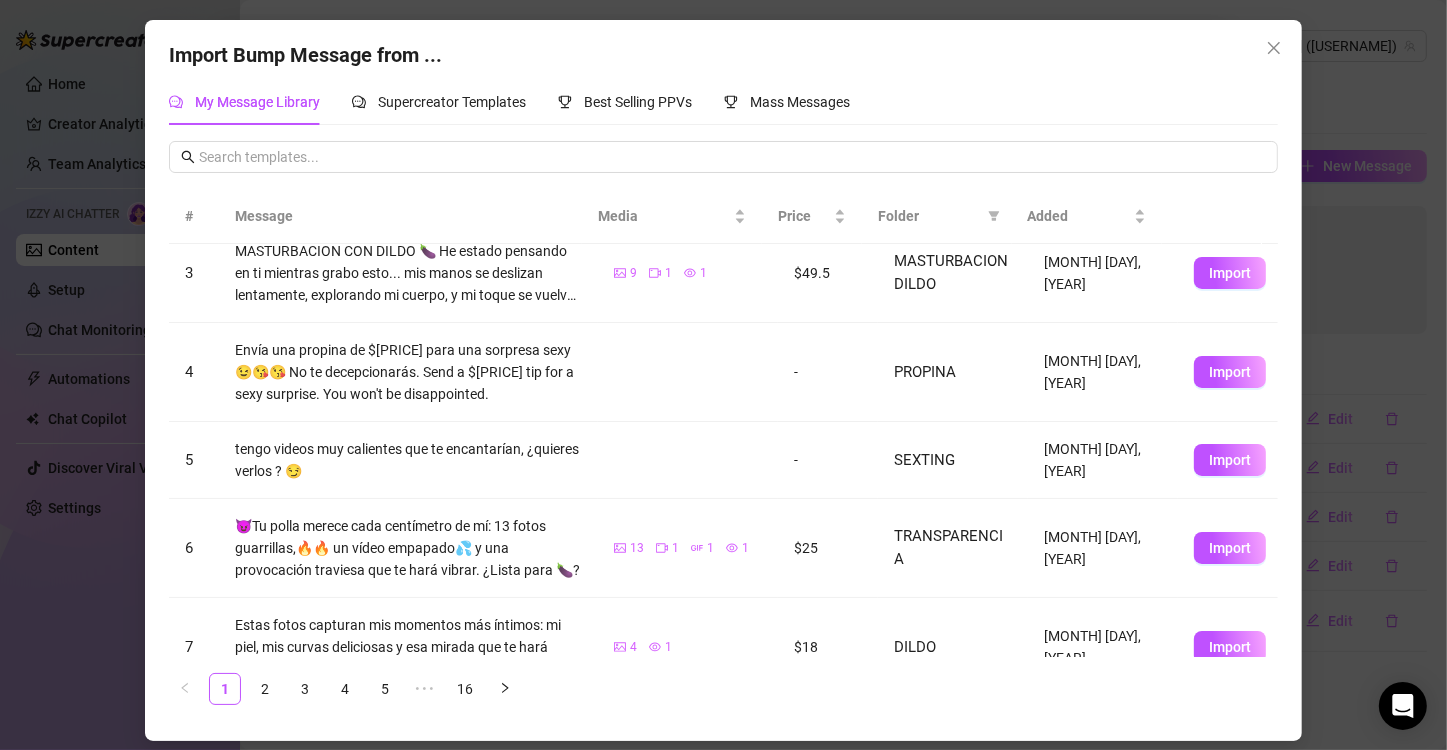 scroll, scrollTop: 200, scrollLeft: 0, axis: vertical 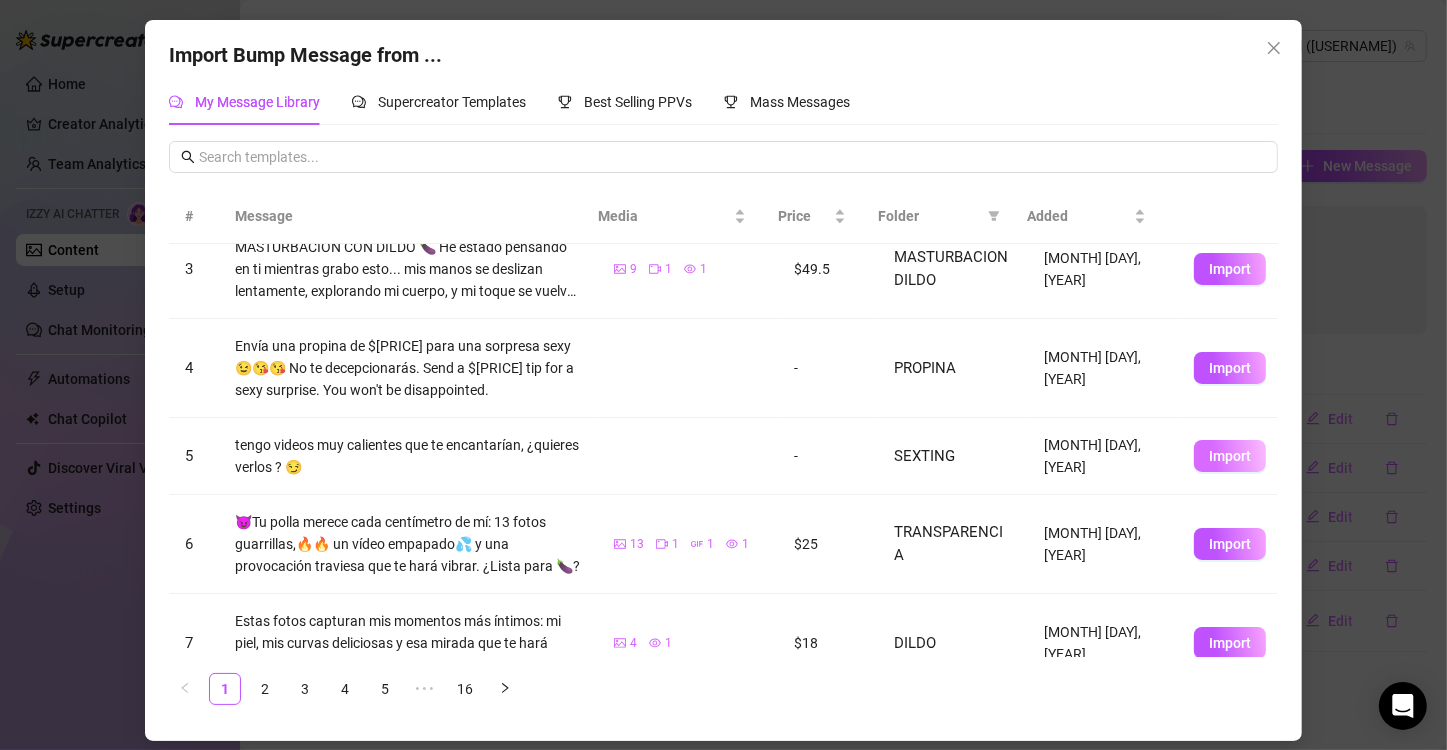 click on "Import" at bounding box center (1230, 456) 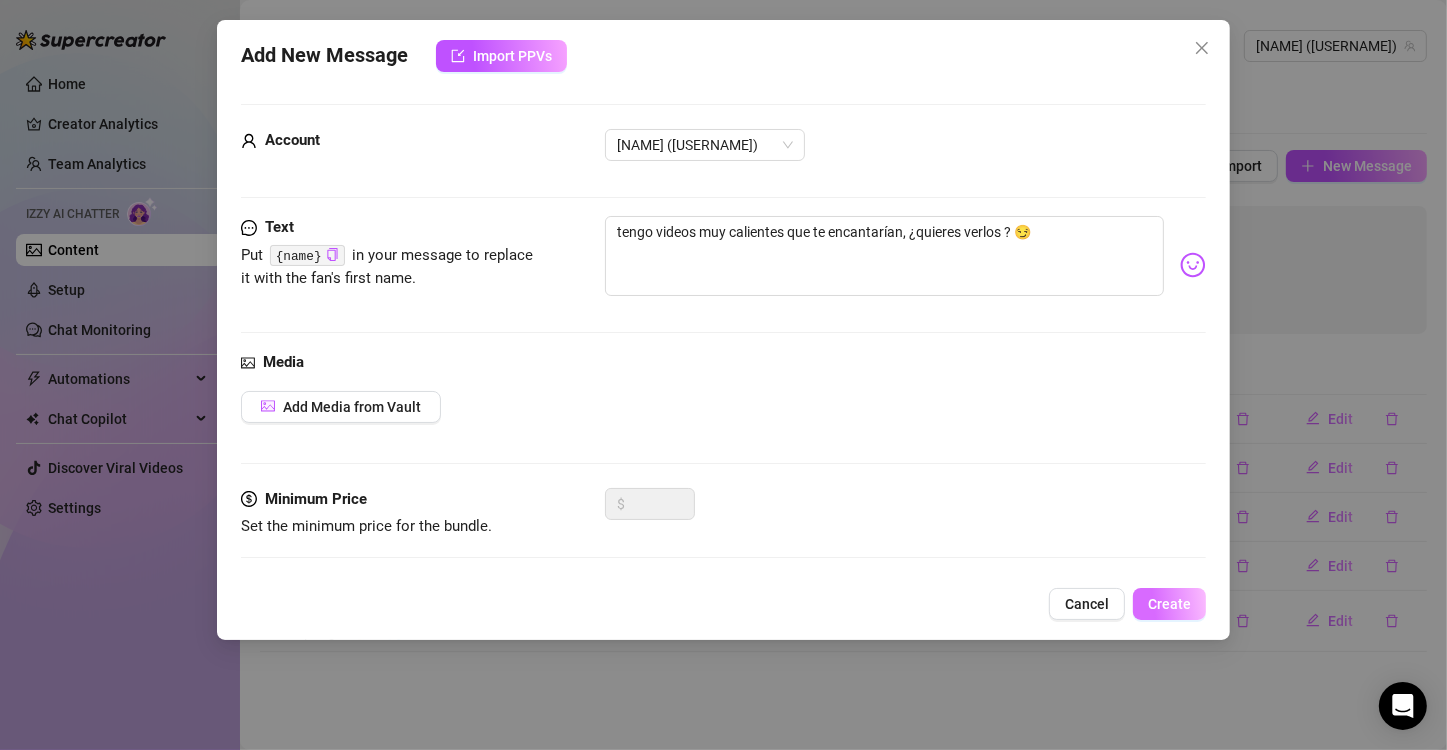 click on "Create" at bounding box center [1169, 604] 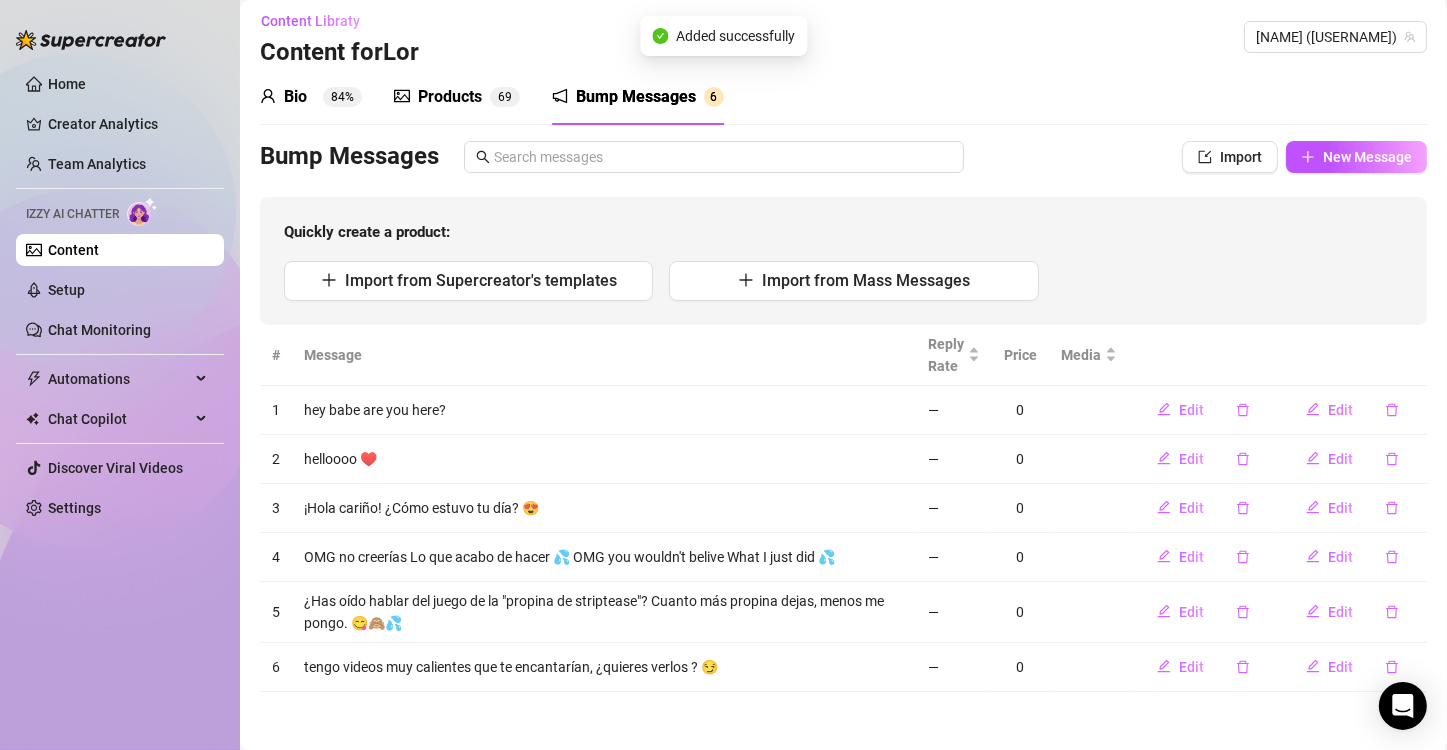scroll, scrollTop: 10, scrollLeft: 0, axis: vertical 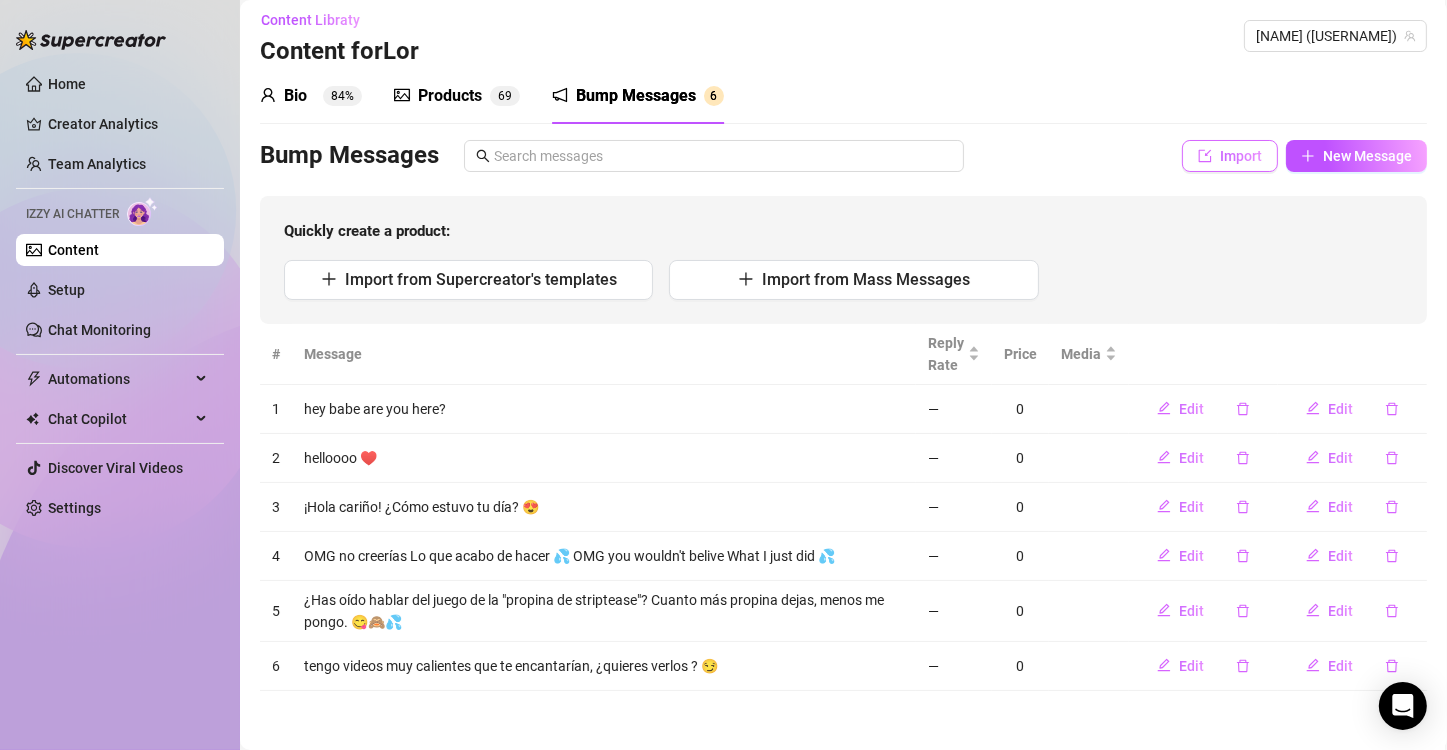 click on "Import" at bounding box center (1241, 156) 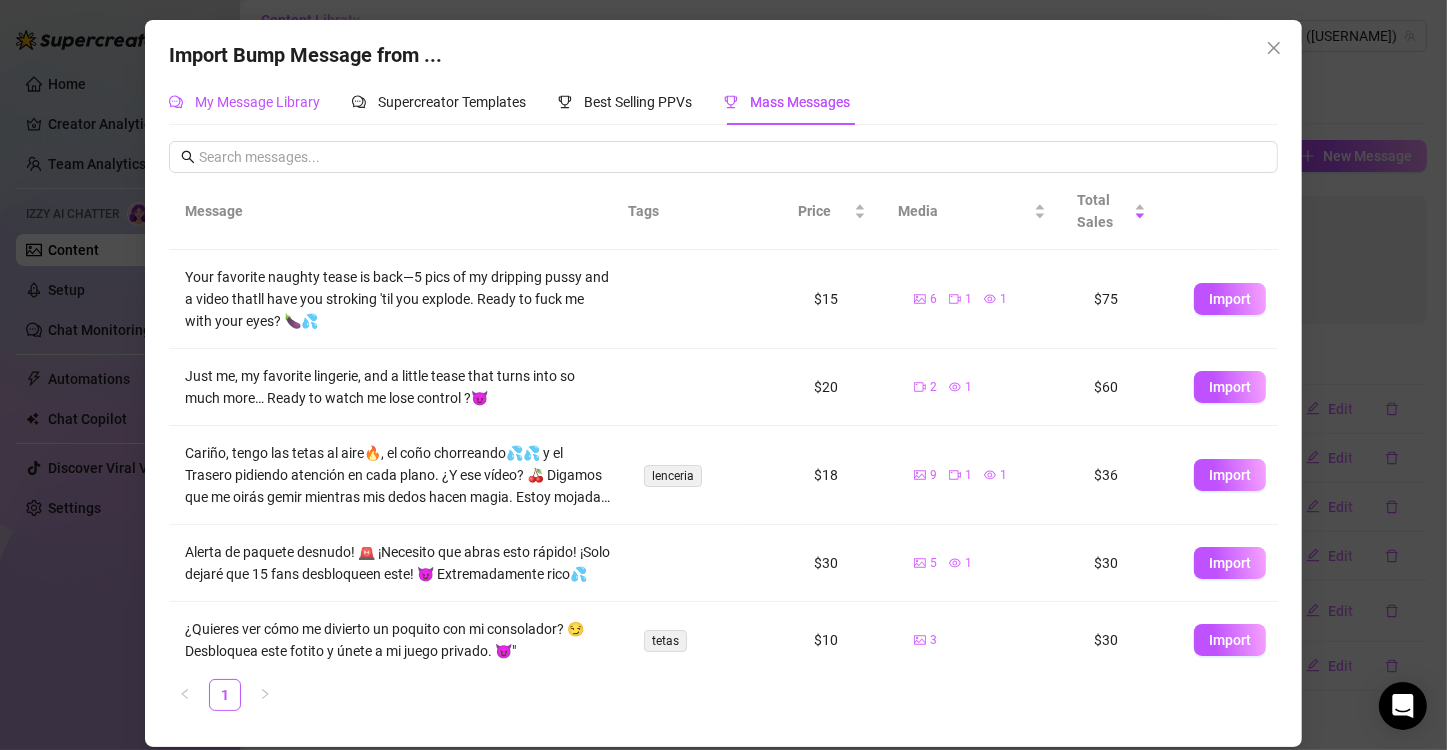 click on "My Message Library" at bounding box center [257, 102] 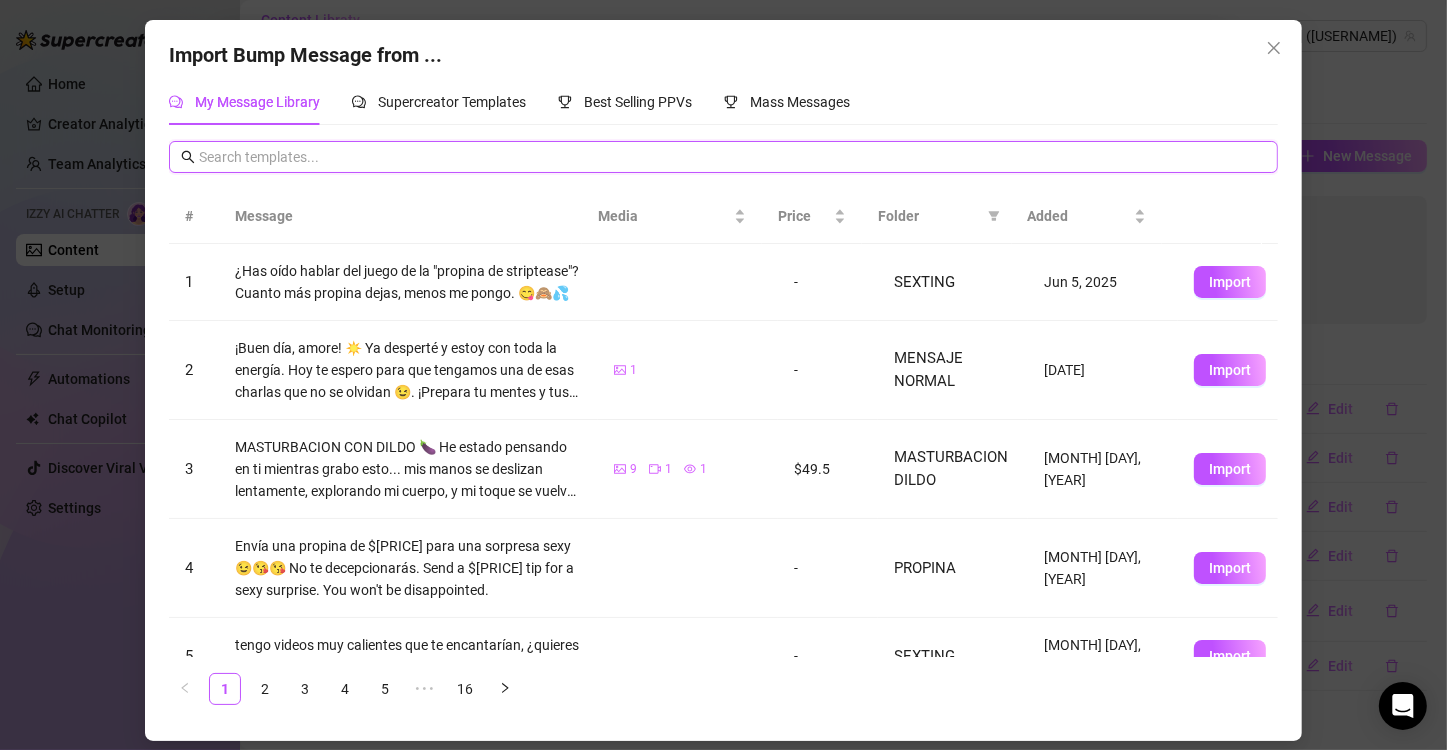 click at bounding box center (733, 157) 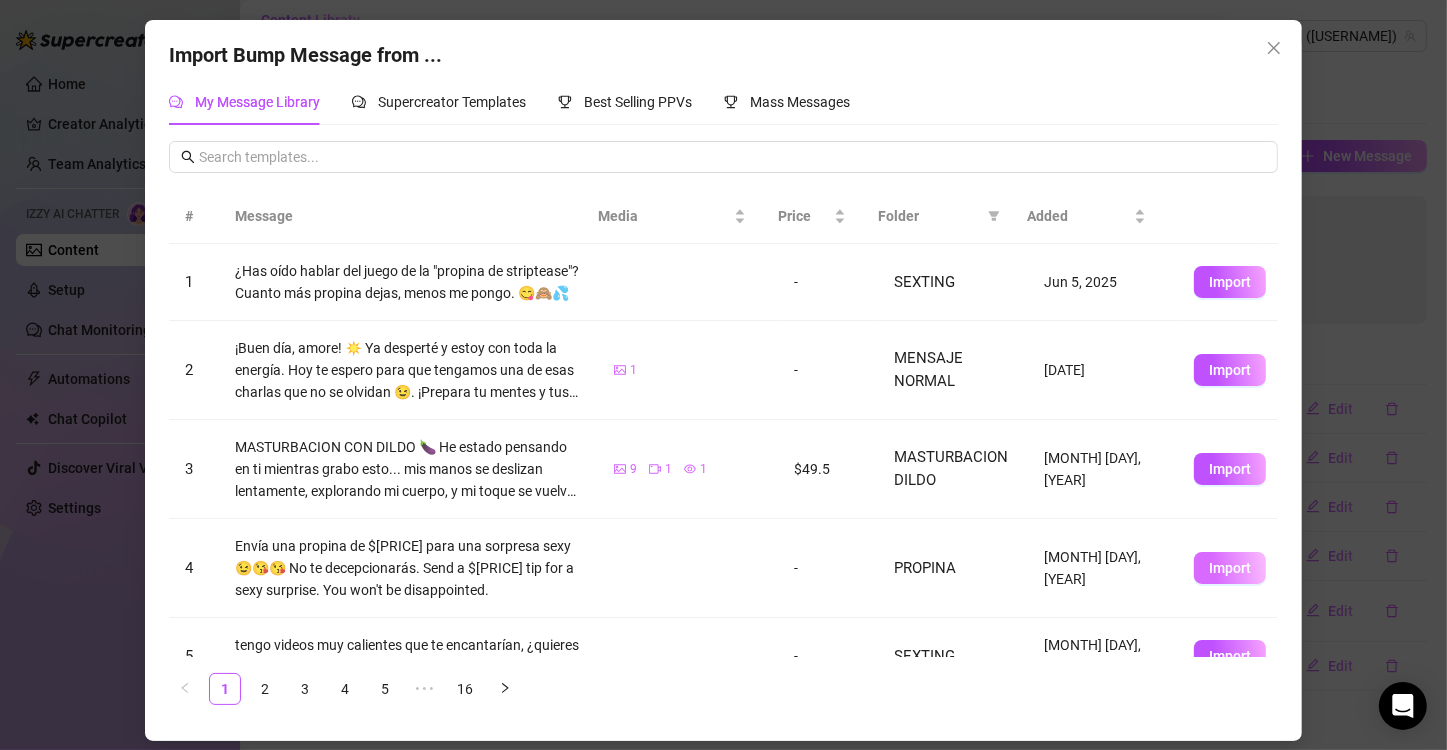 drag, startPoint x: 375, startPoint y: 158, endPoint x: 1215, endPoint y: 595, distance: 946.8733 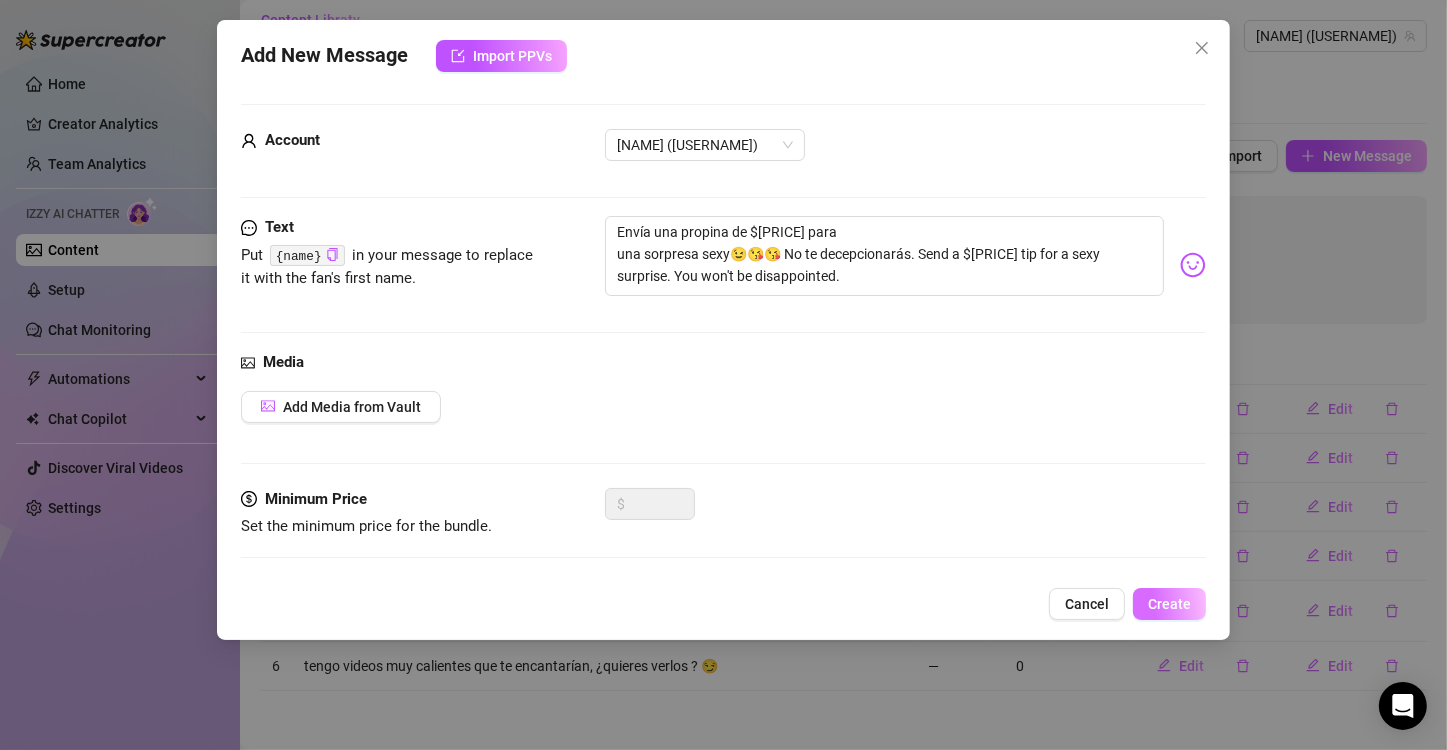 click on "Create" at bounding box center [1169, 604] 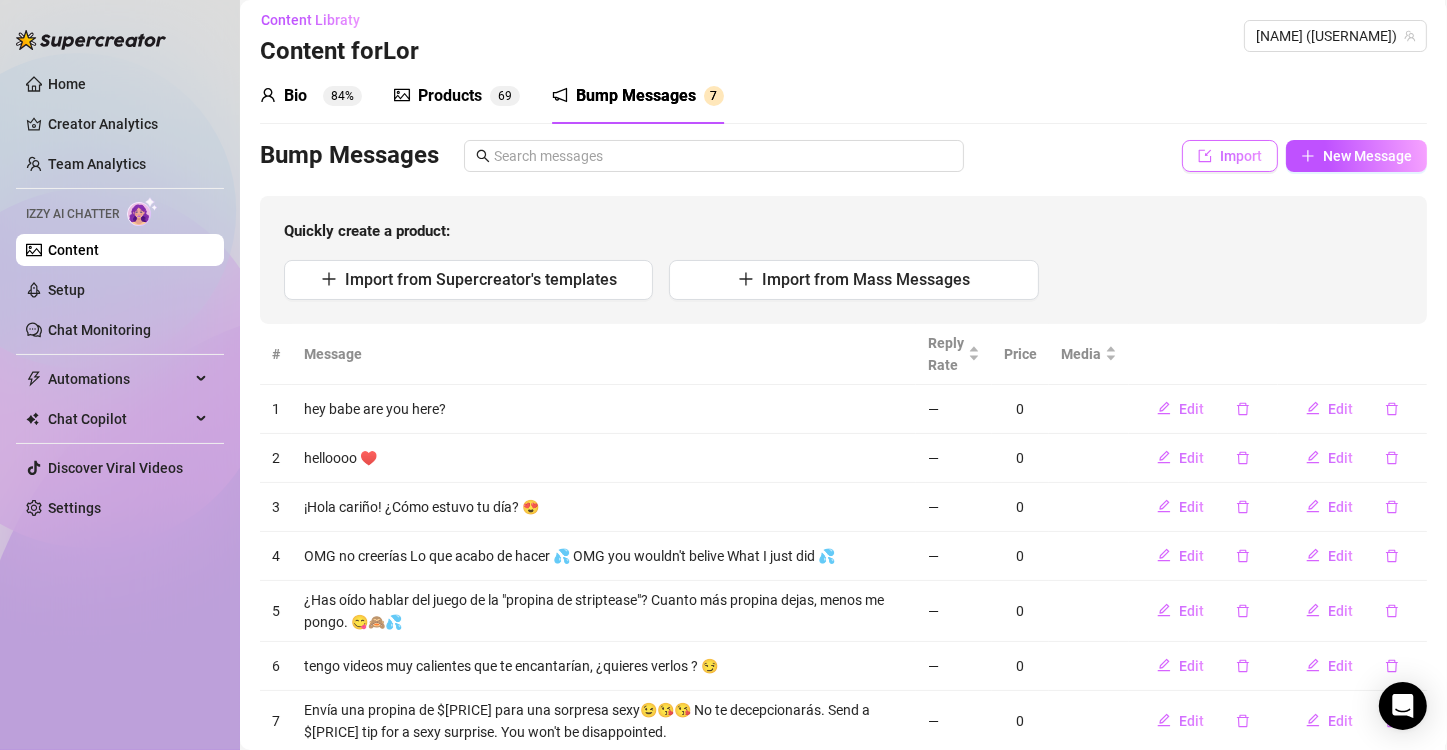 click on "Import" at bounding box center [1241, 156] 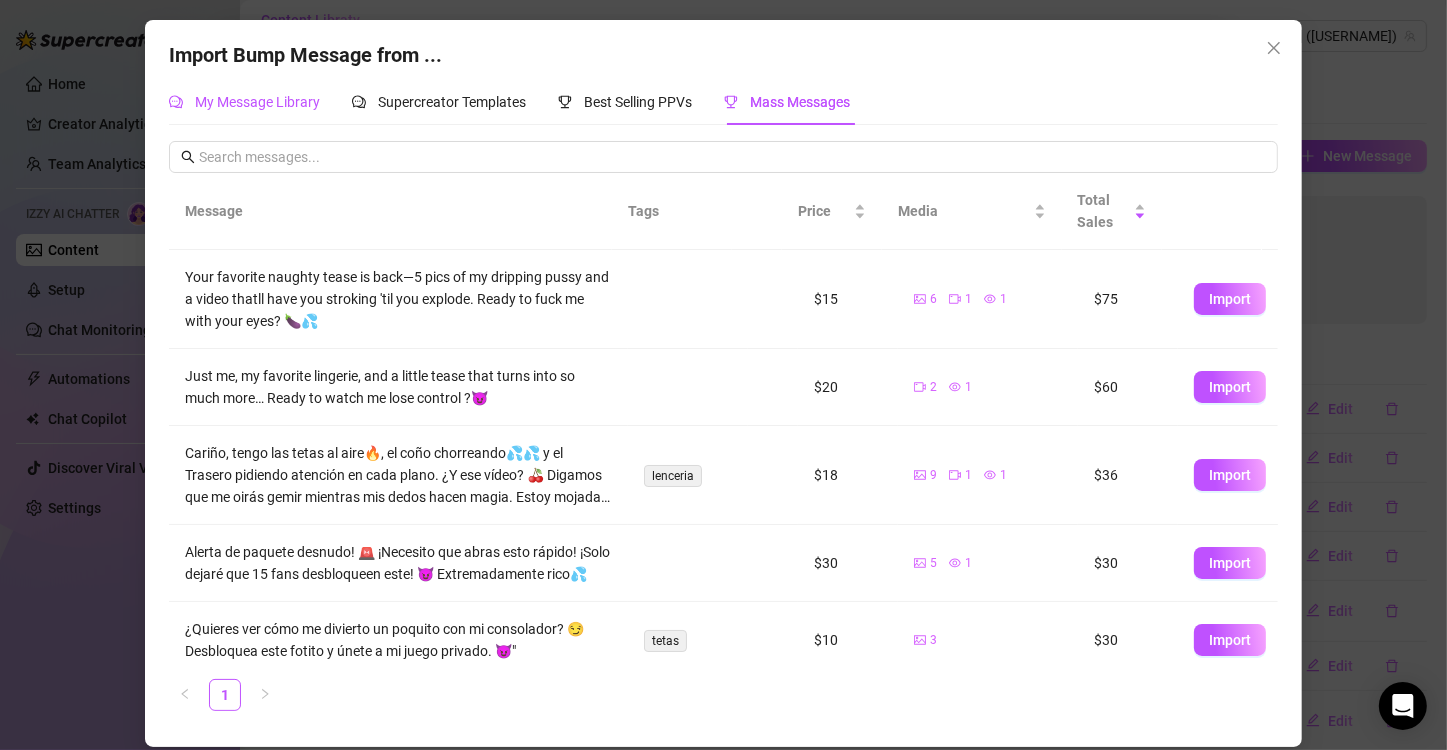 click on "My Message Library" at bounding box center (257, 102) 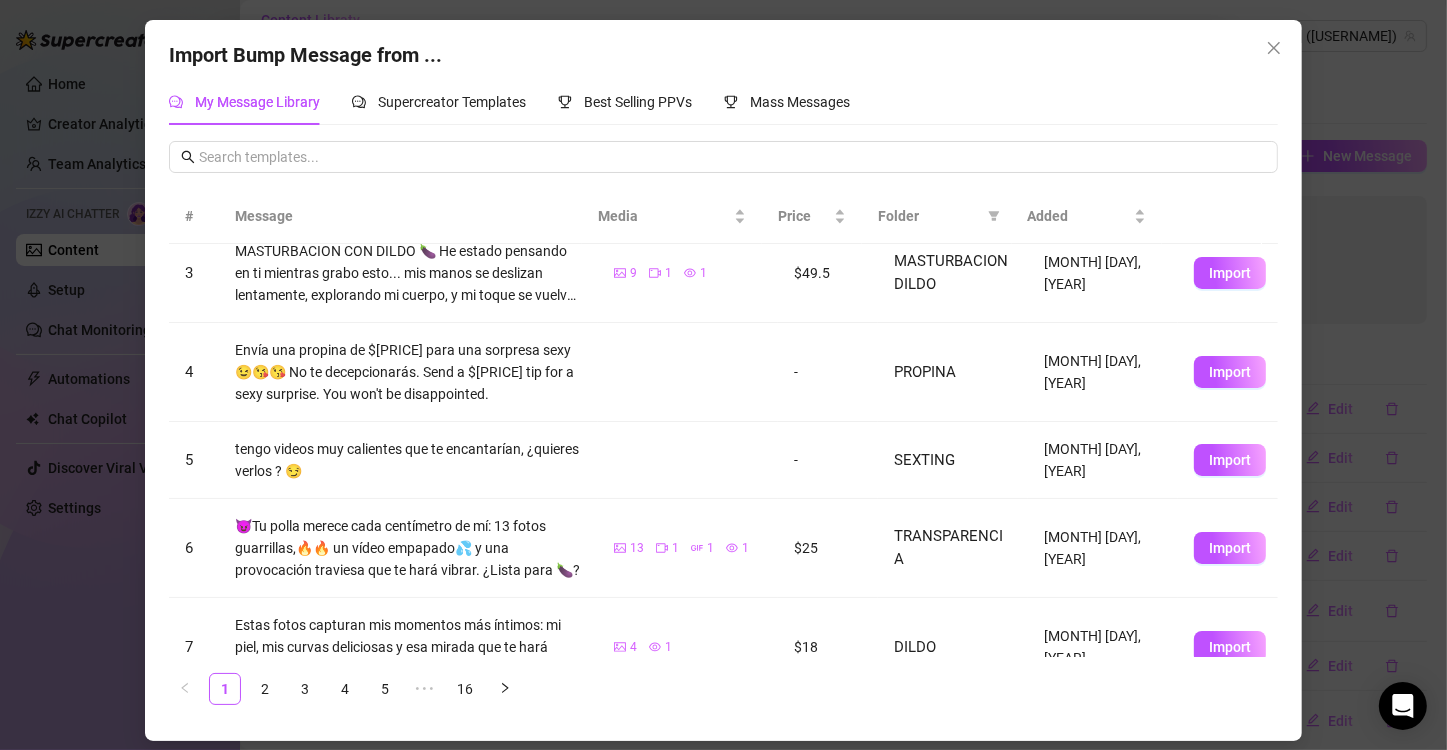scroll, scrollTop: 200, scrollLeft: 0, axis: vertical 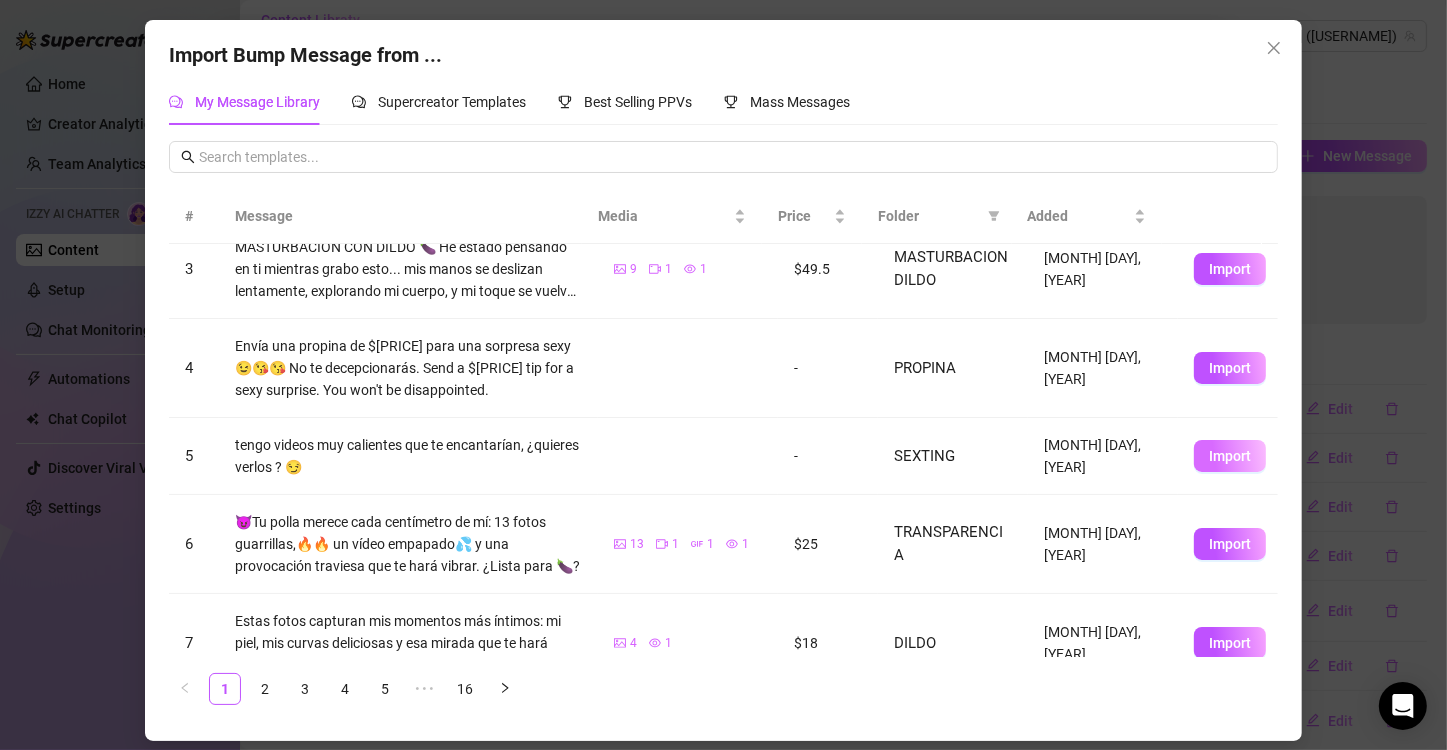 click on "Import" at bounding box center [1230, 456] 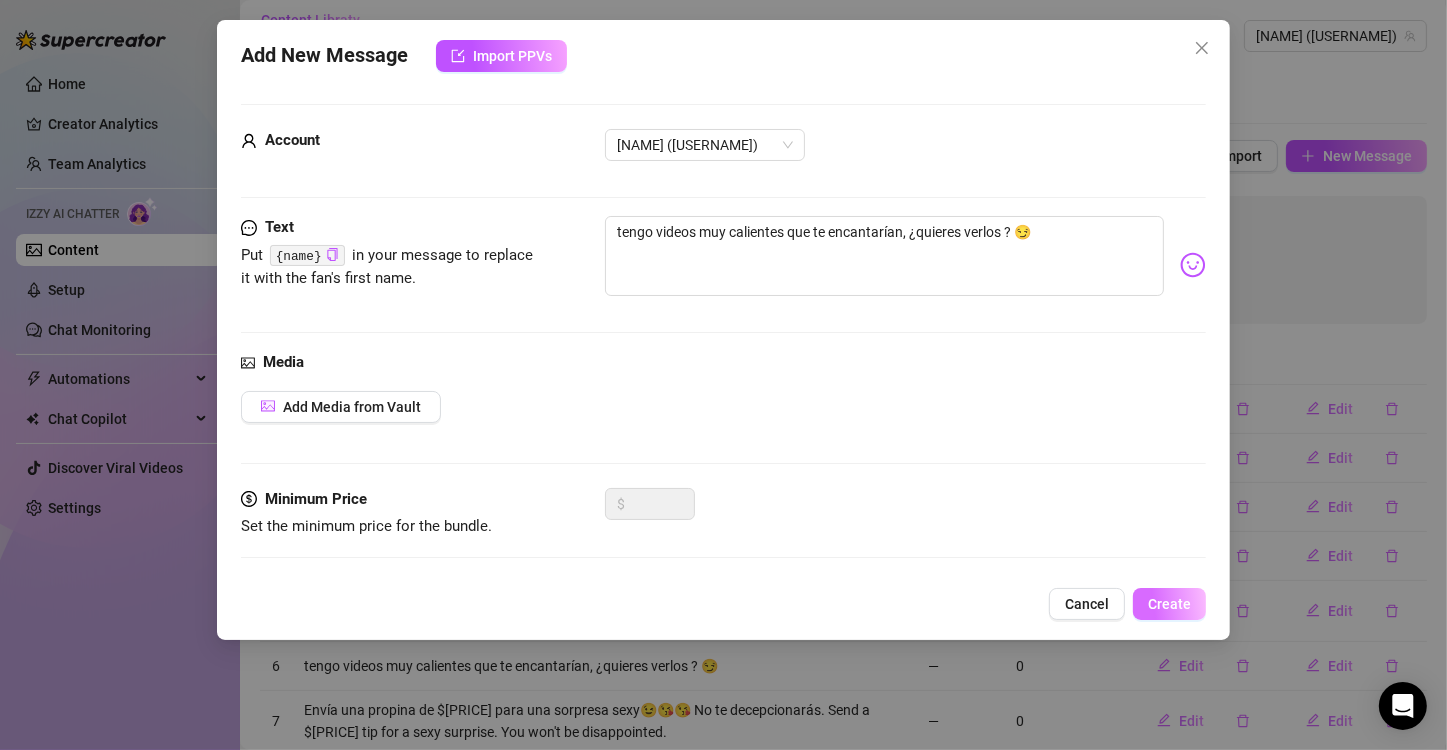 click on "Create" at bounding box center [1169, 604] 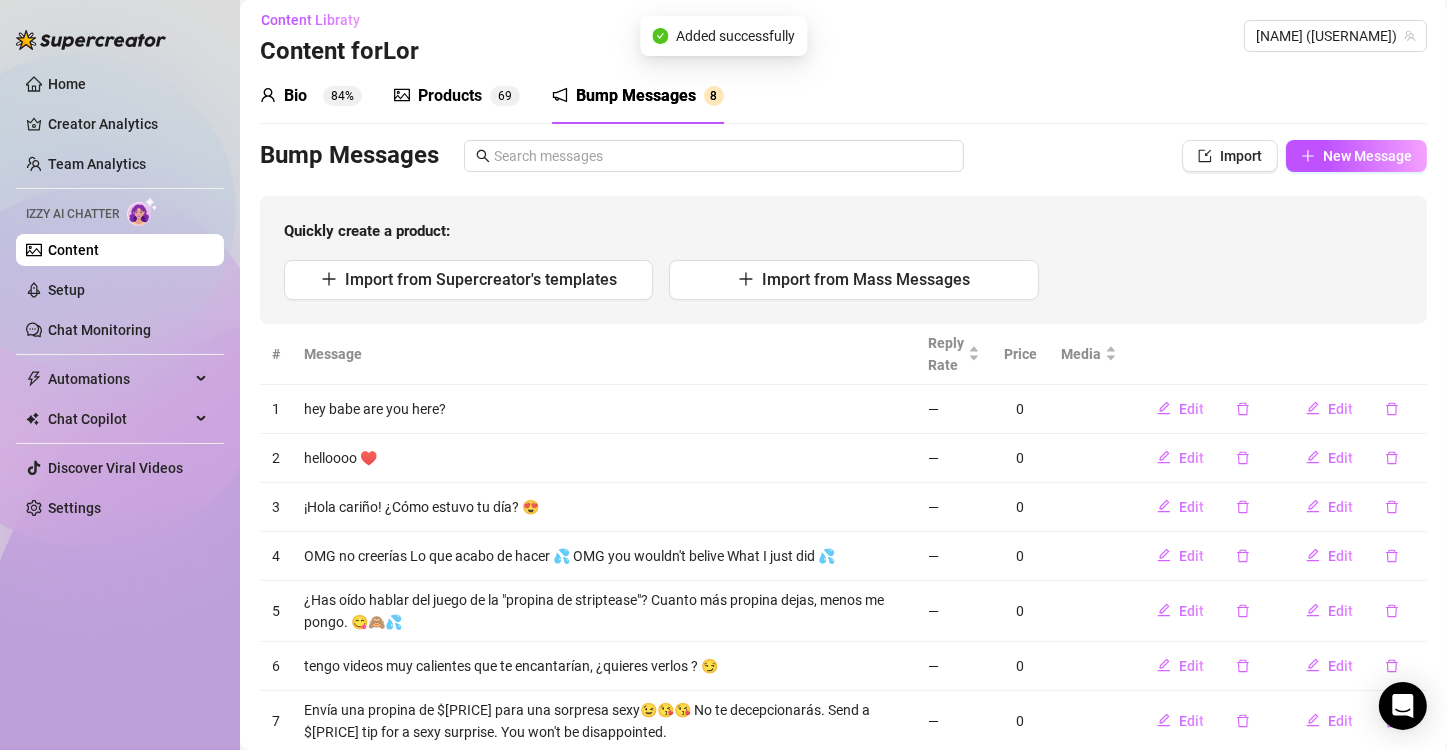 scroll, scrollTop: 120, scrollLeft: 0, axis: vertical 